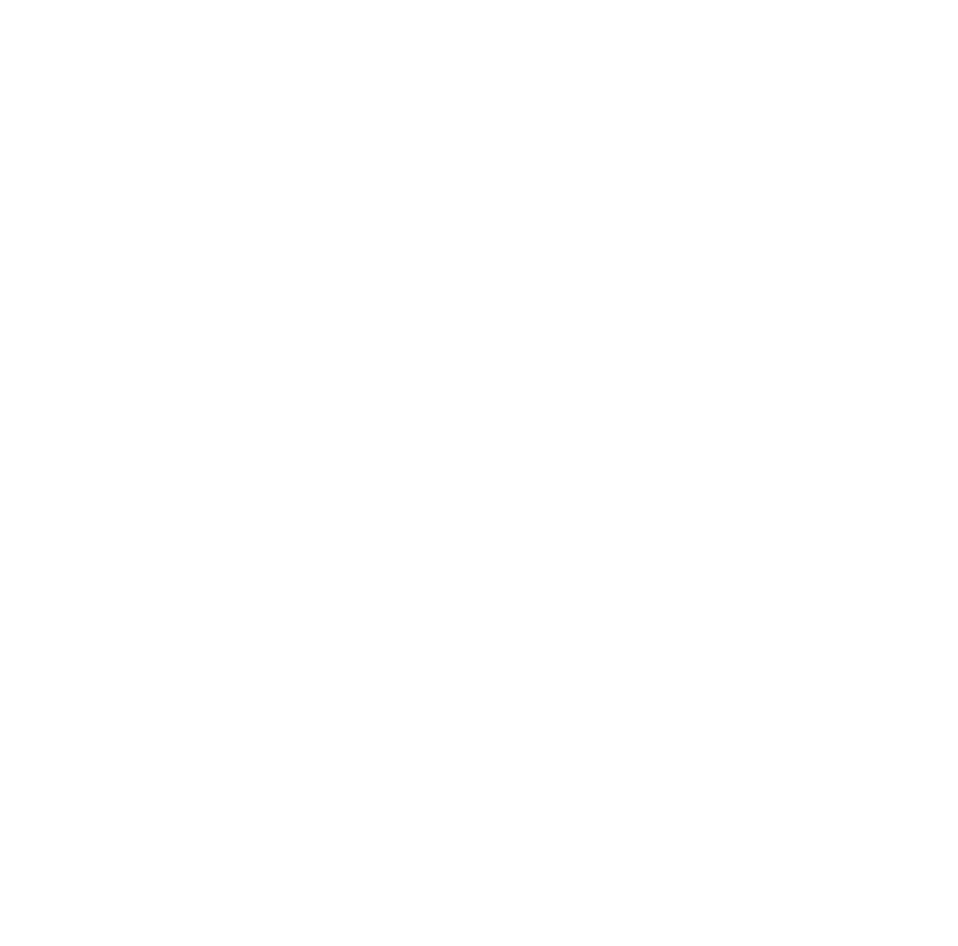 scroll, scrollTop: 0, scrollLeft: 0, axis: both 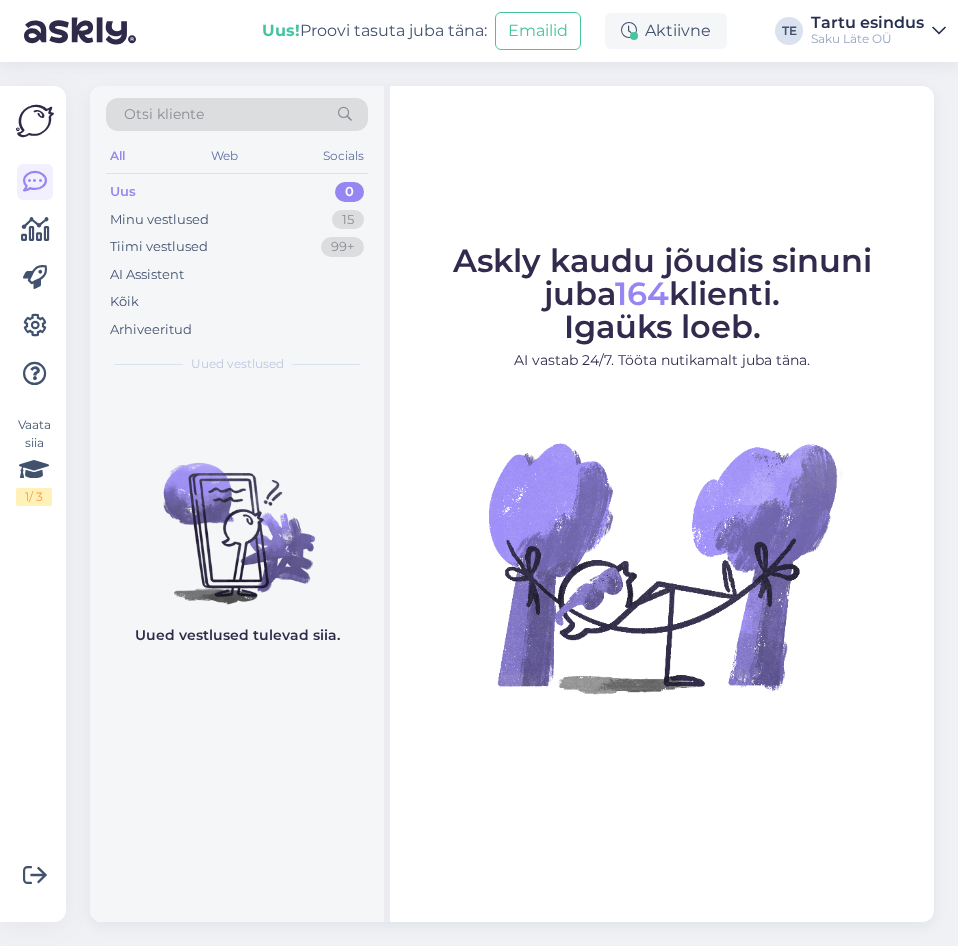 click on "Askly kaudu jõudis sinuni juba  164  klienti.  Igaüks loeb. AI vastab 24/7. Tööta nutikamalt juba täna." at bounding box center [662, 504] 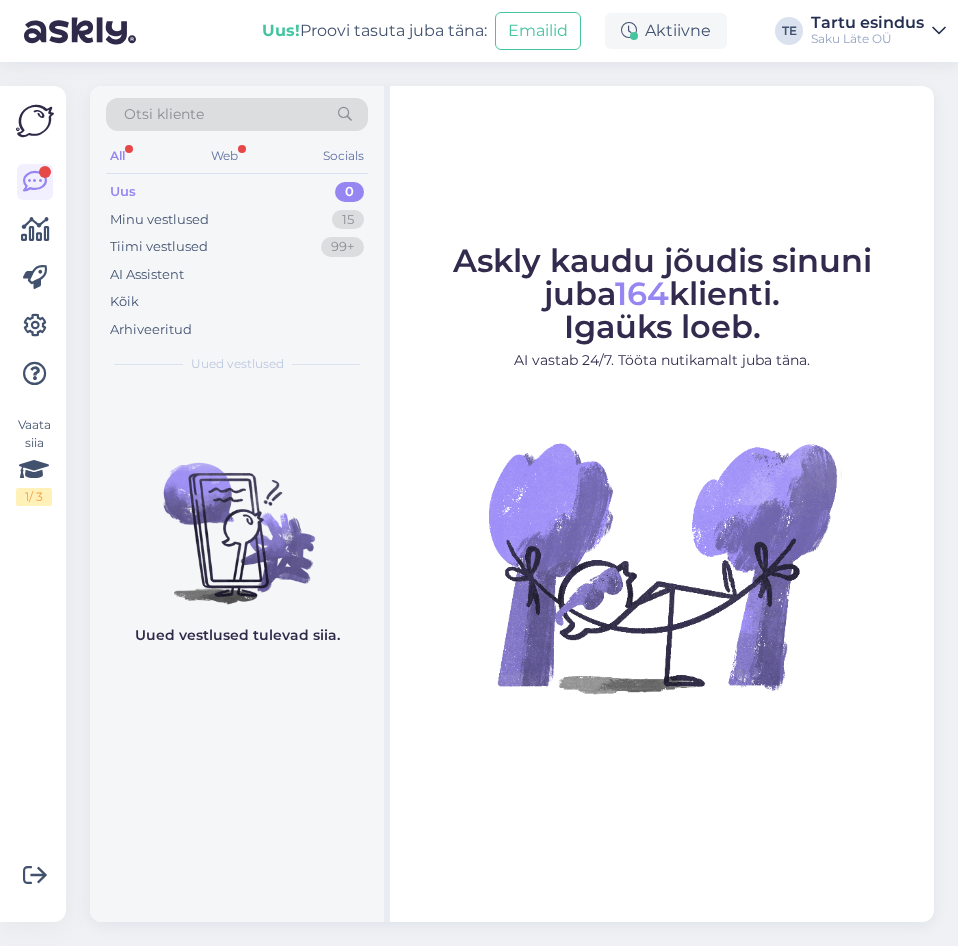 click on "All" at bounding box center [117, 156] 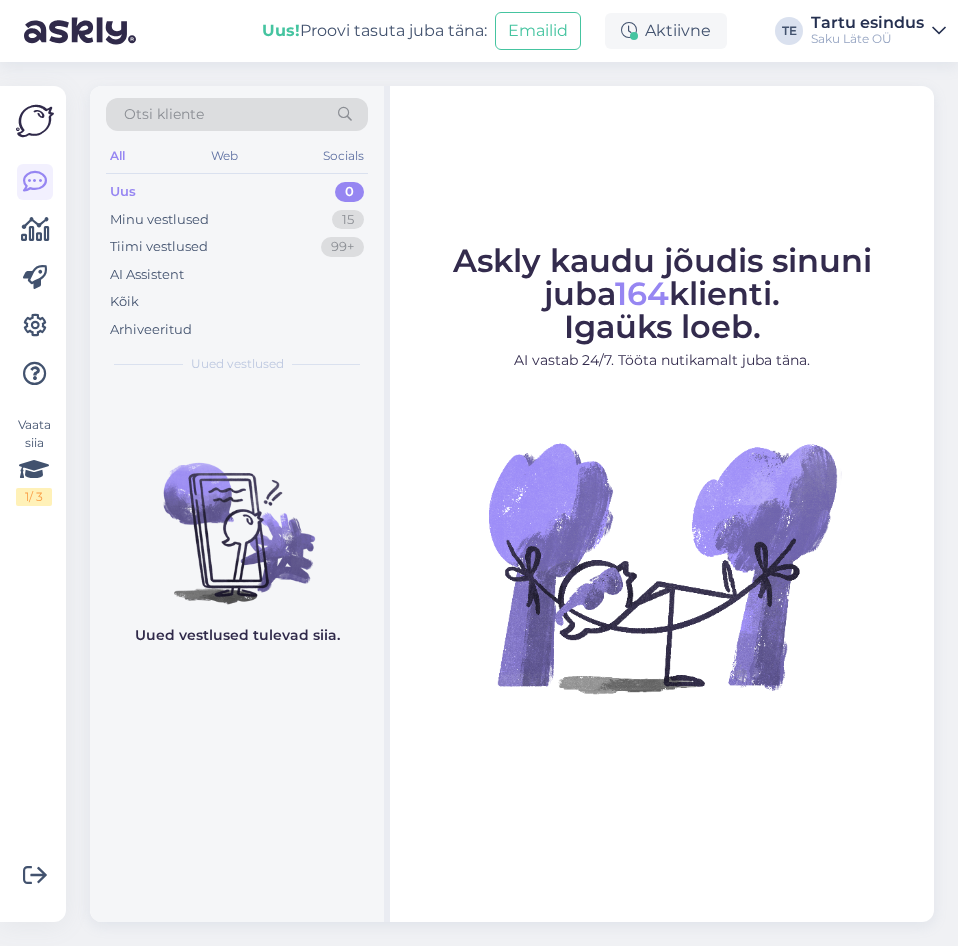 click on "0" at bounding box center [349, 192] 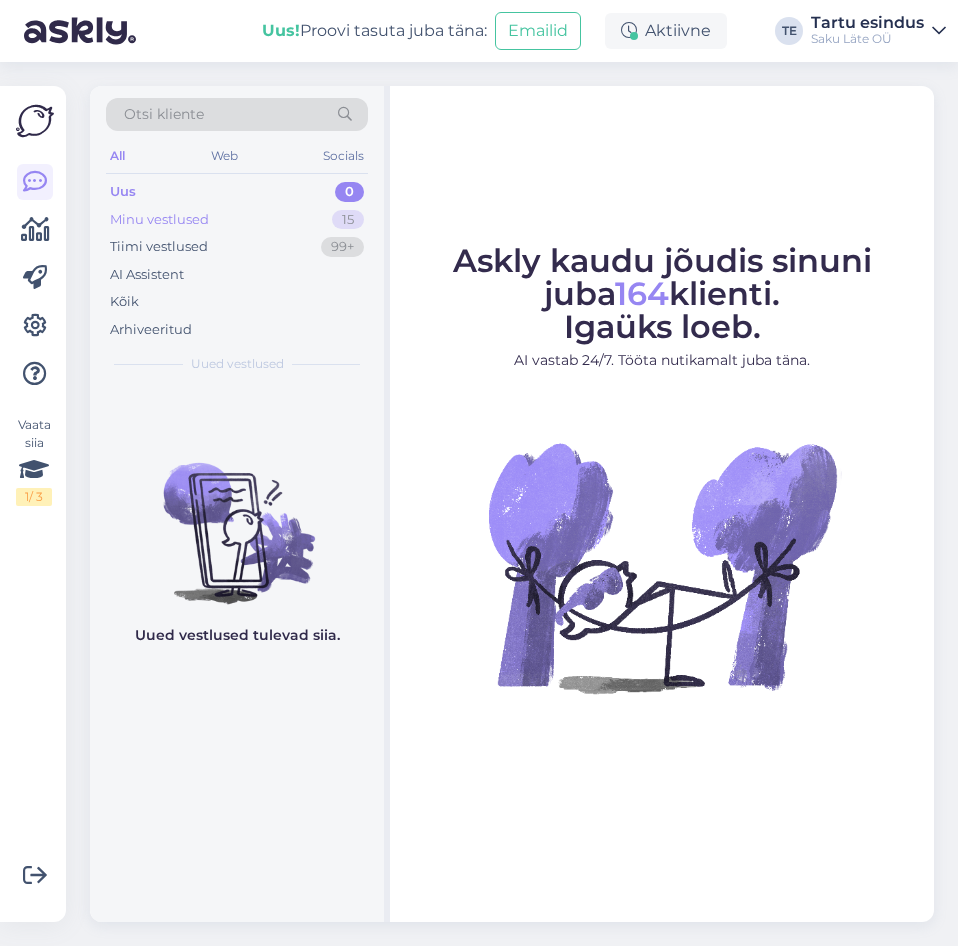 click on "15" at bounding box center (348, 220) 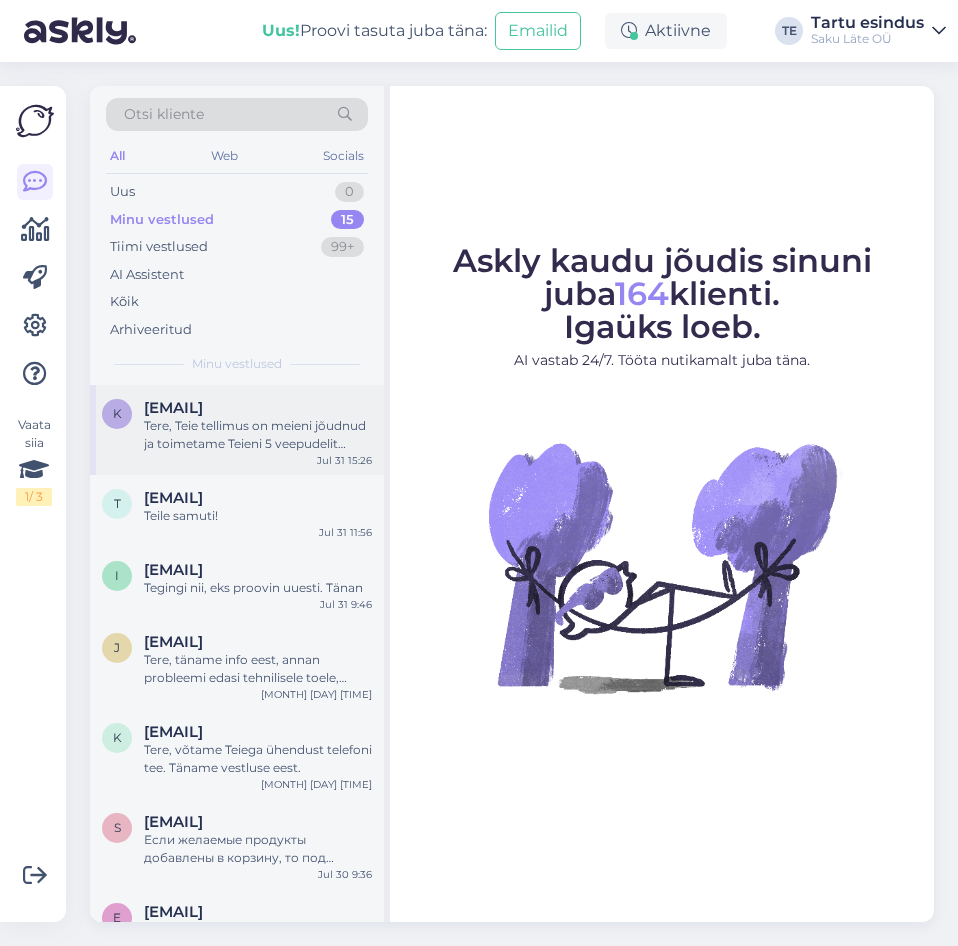 click on "Tere, Teie tellimus on meieni jõudnud ja toimetame Teieni 5 veepudelit homse päeva jooksul. Parimate soovidega" at bounding box center [258, 435] 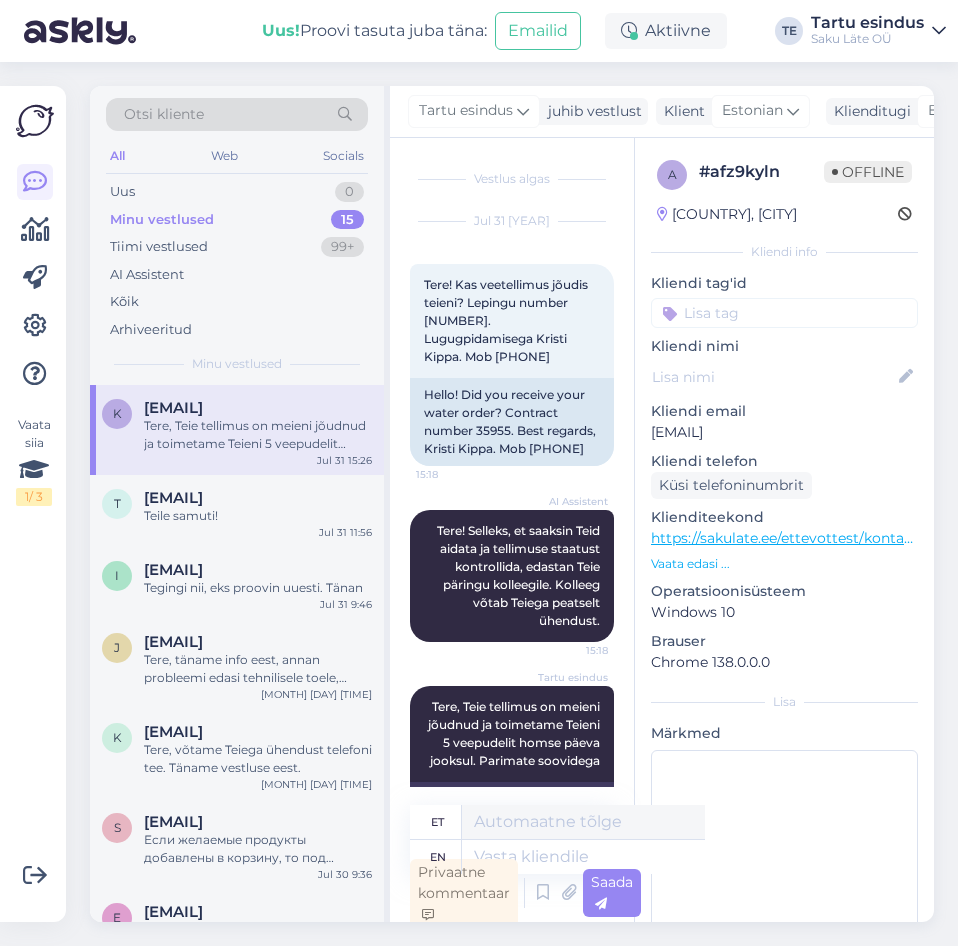 scroll, scrollTop: 6, scrollLeft: 0, axis: vertical 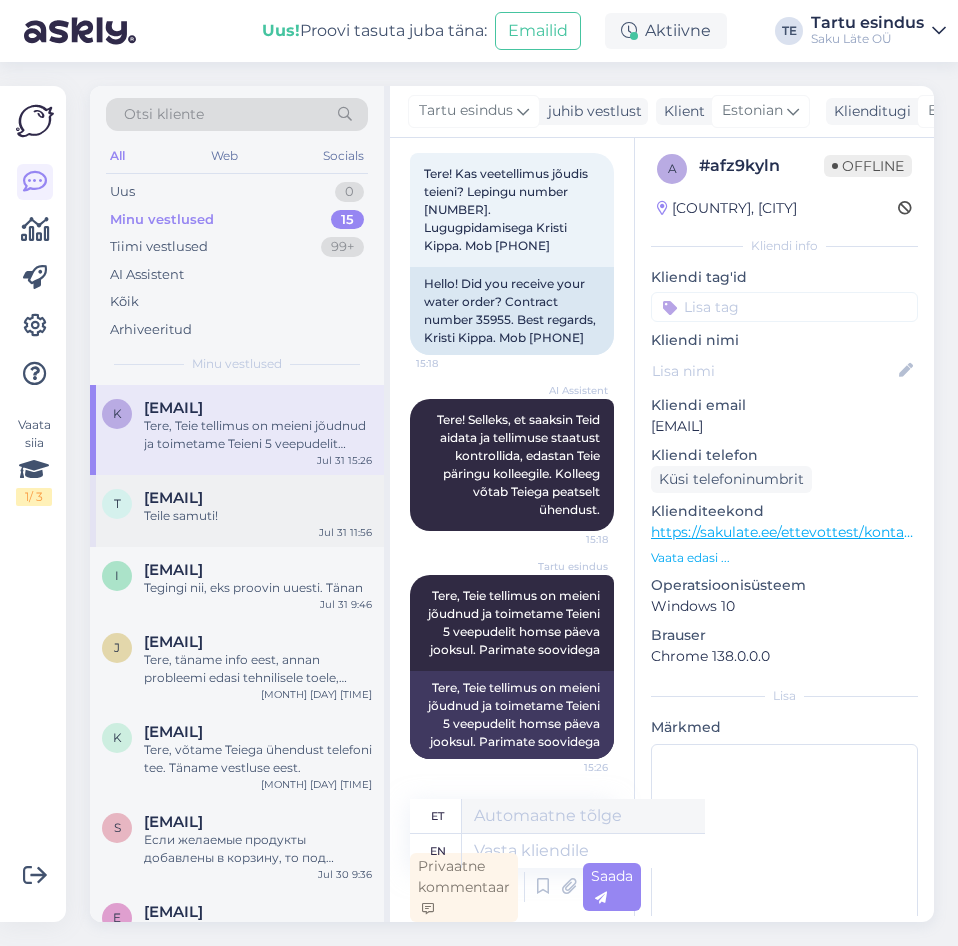 click on "Teile samuti!" at bounding box center [258, 516] 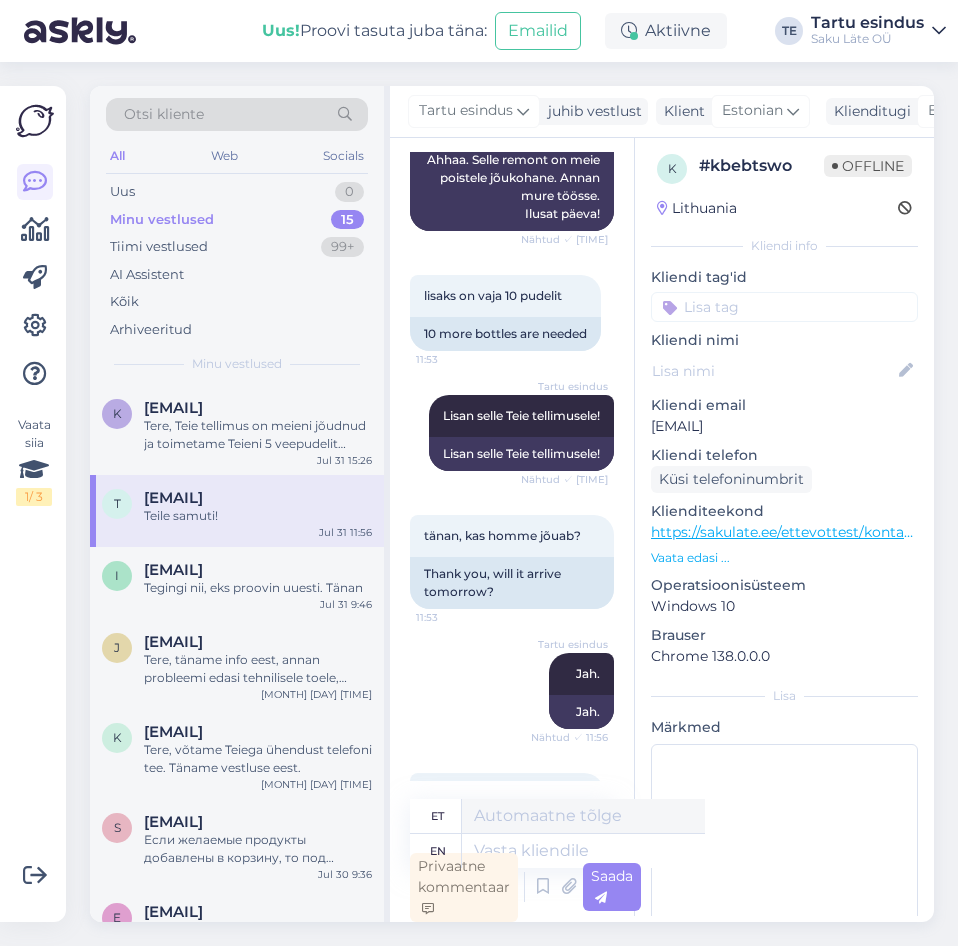 scroll, scrollTop: 1729, scrollLeft: 0, axis: vertical 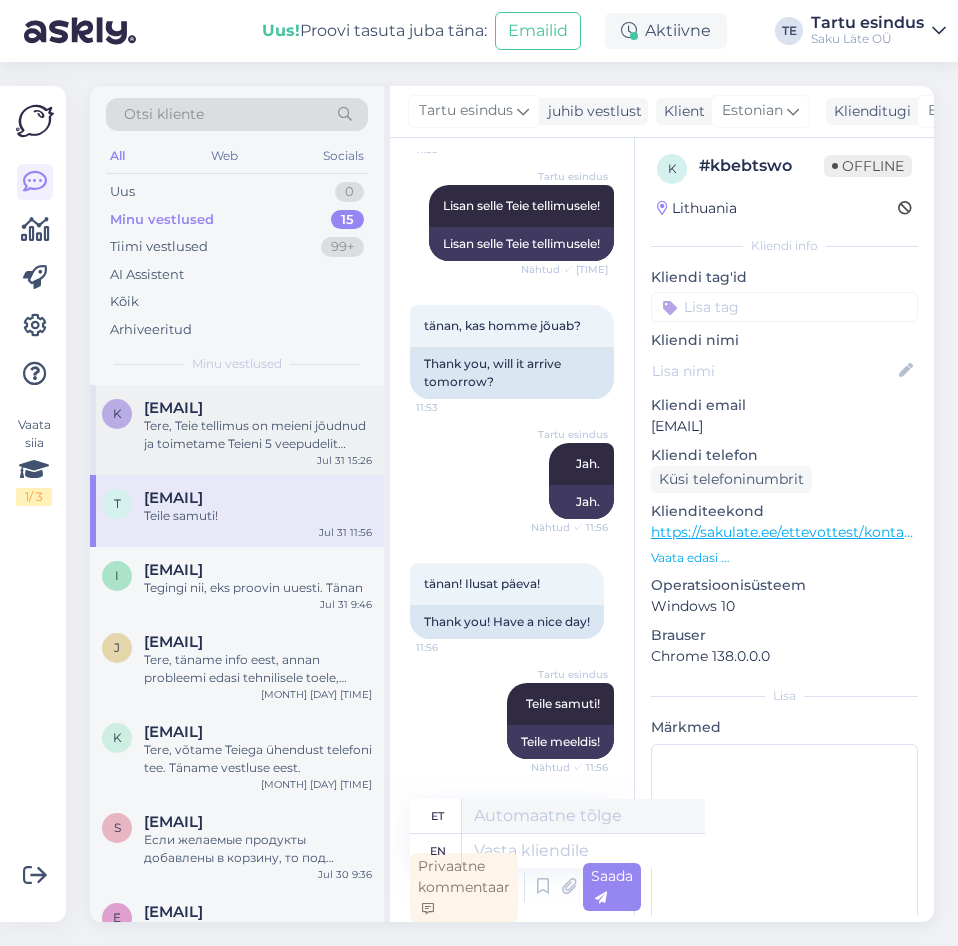 click on "Tere, Teie tellimus on meieni jõudnud ja toimetame Teieni 5 veepudelit homse päeva jooksul. Parimate soovidega" at bounding box center (258, 435) 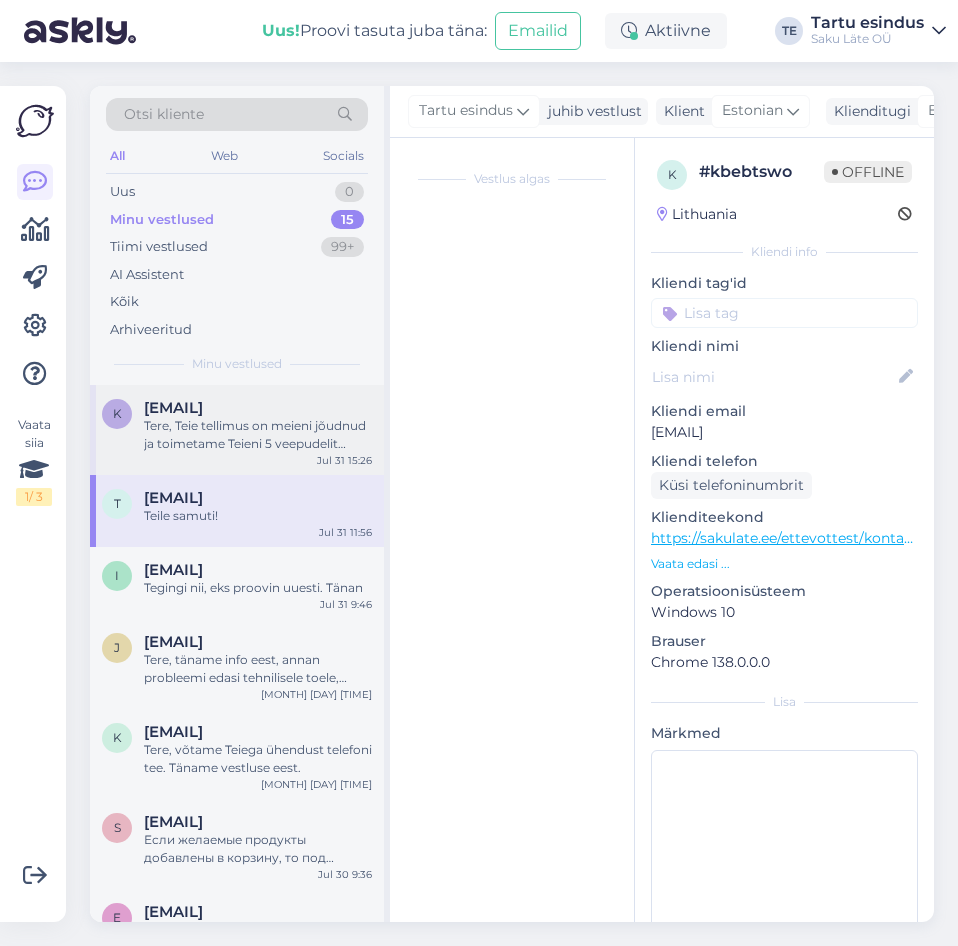 scroll, scrollTop: 0, scrollLeft: 0, axis: both 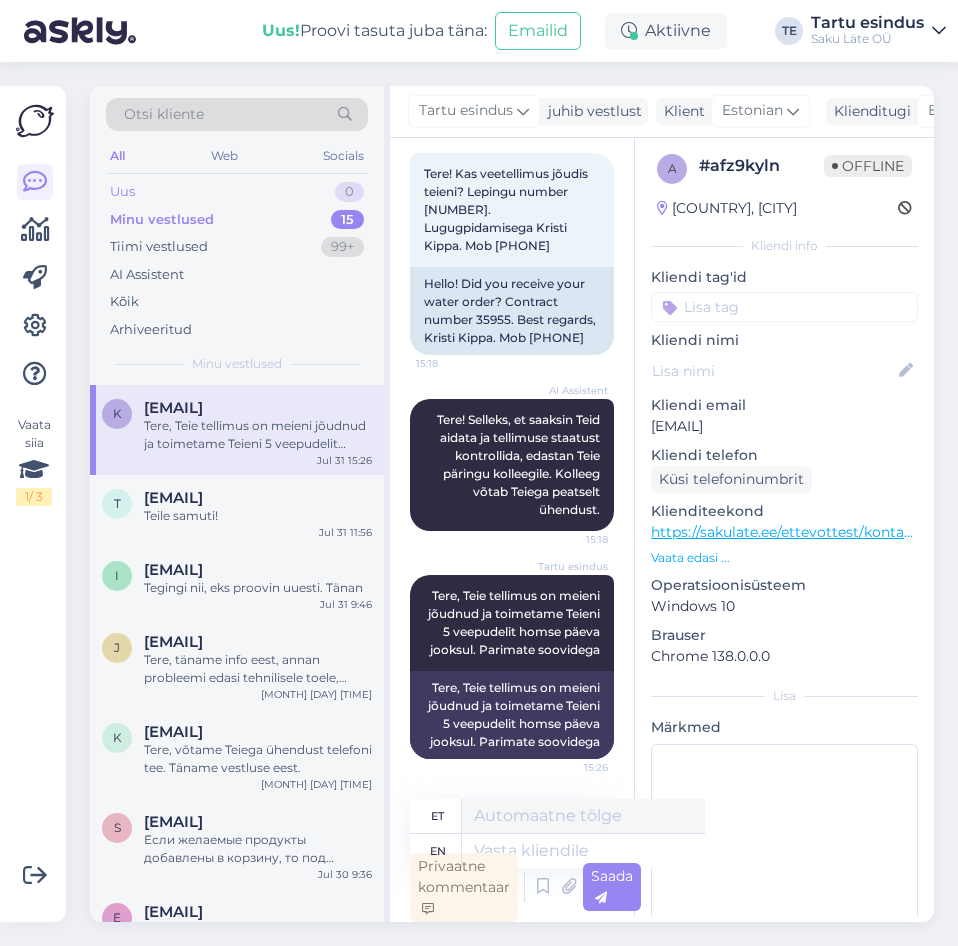click on "Uus 0" at bounding box center (237, 192) 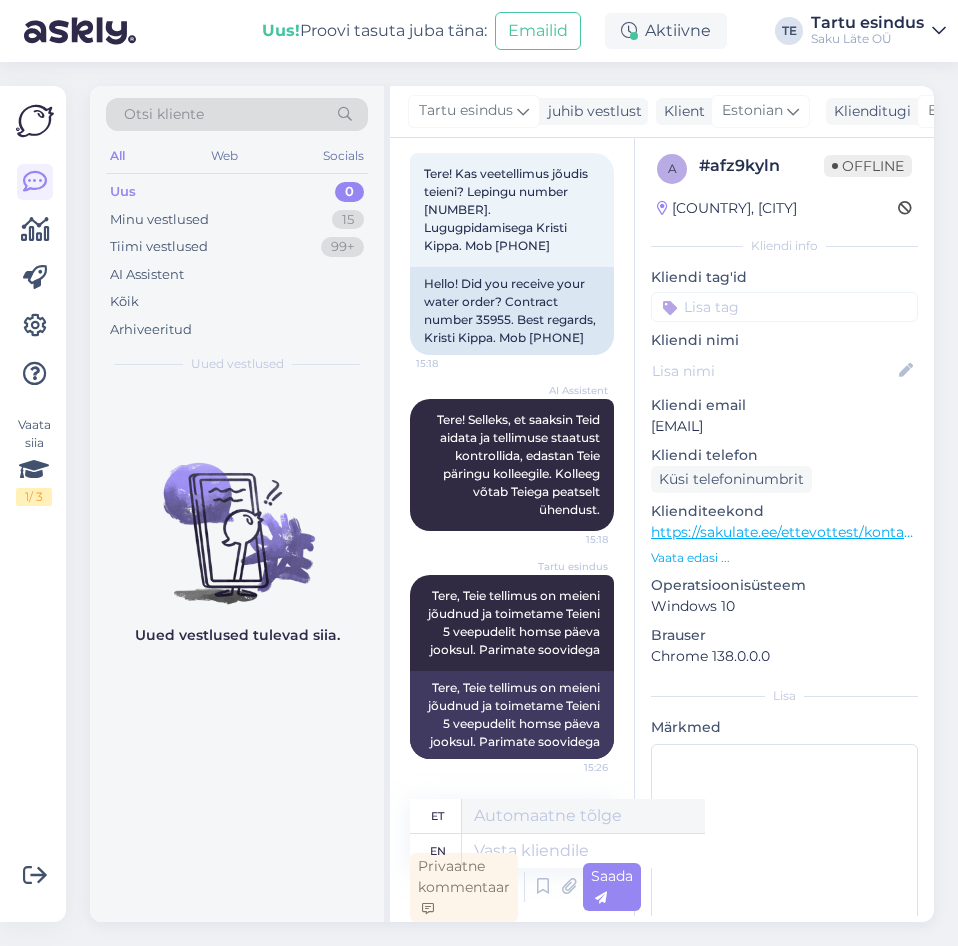 click at bounding box center [237, 517] 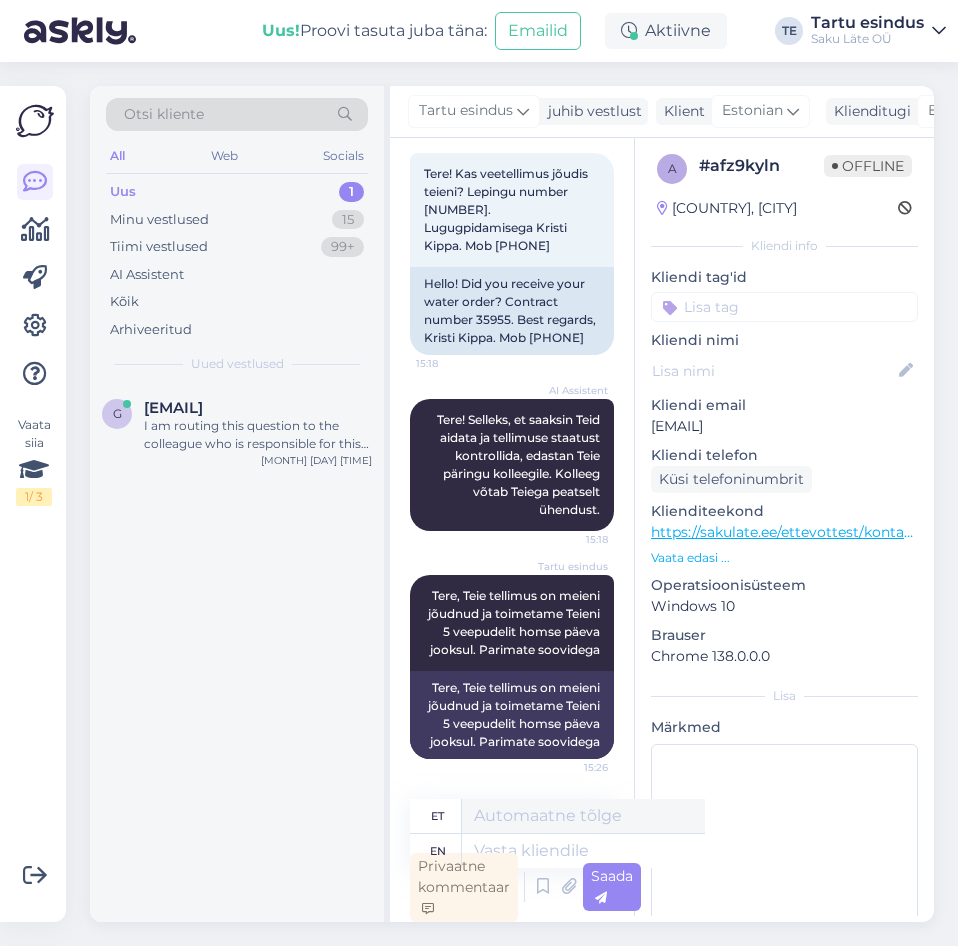 click on "Uus 1" at bounding box center (237, 192) 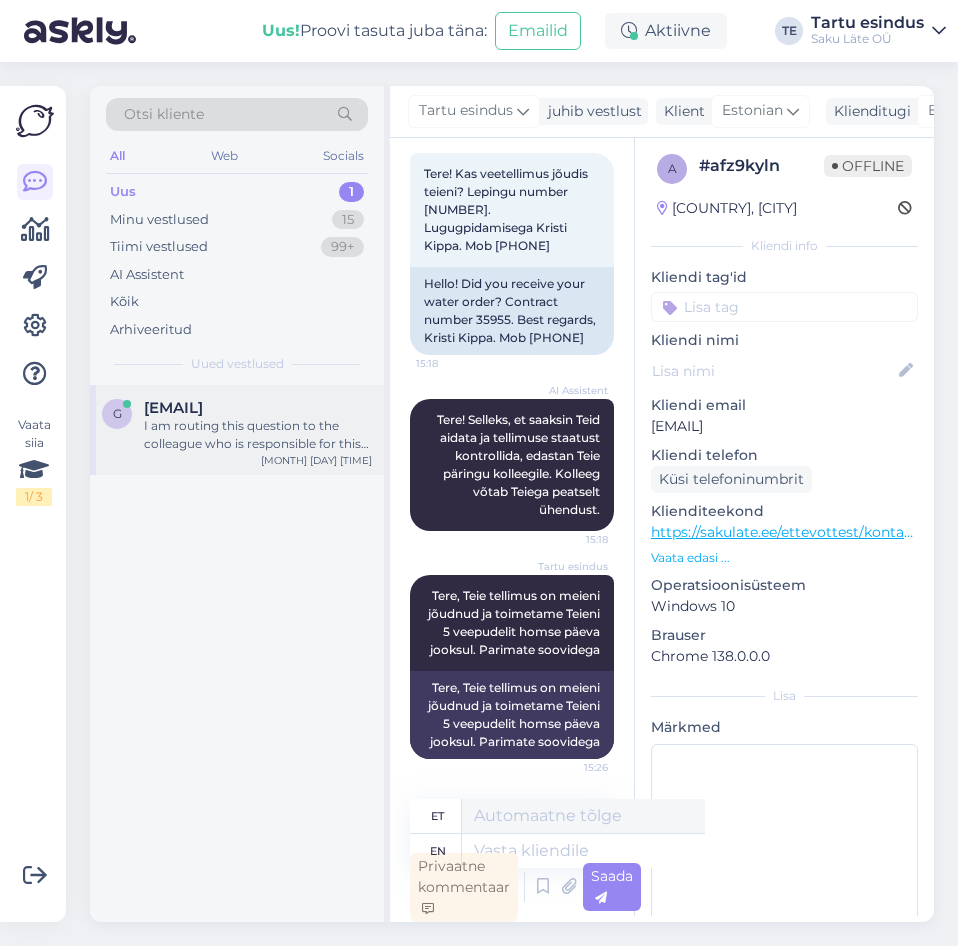 click on "I am routing this question to the colleague who is responsible for this topic. The reply might take a bit. But it’ll be saved here for you to read later." at bounding box center (258, 435) 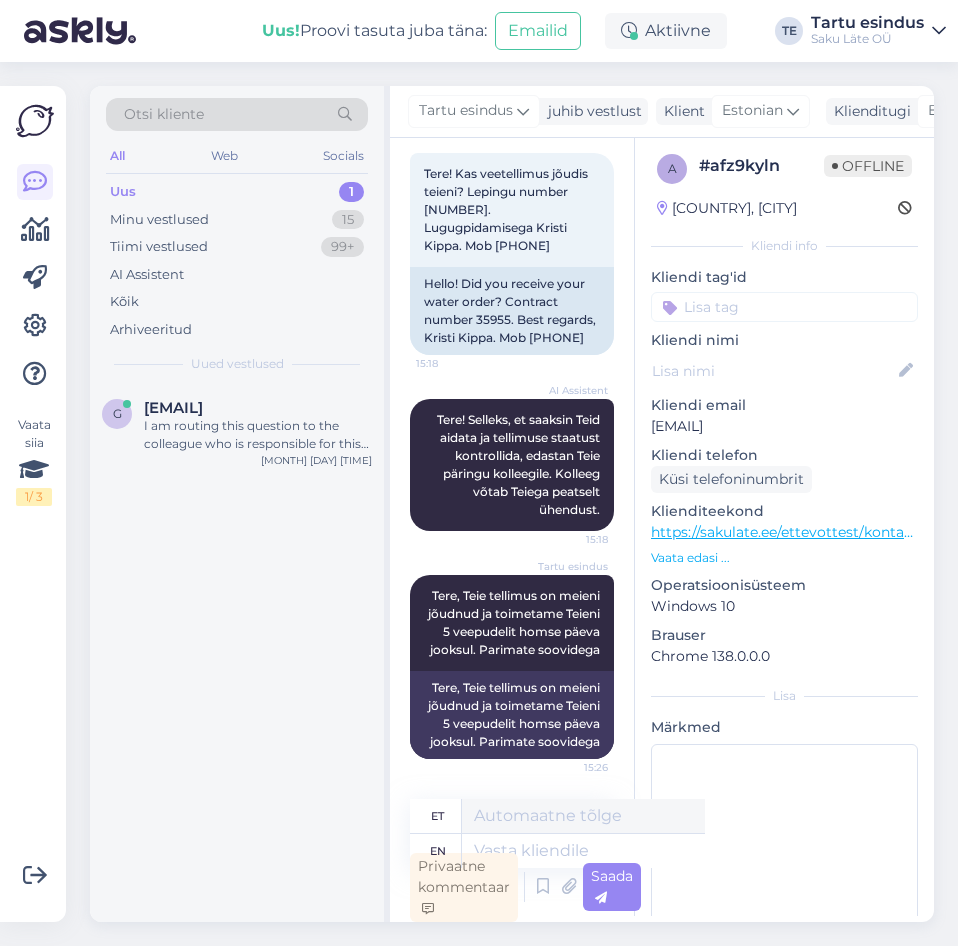 scroll, scrollTop: 800, scrollLeft: 0, axis: vertical 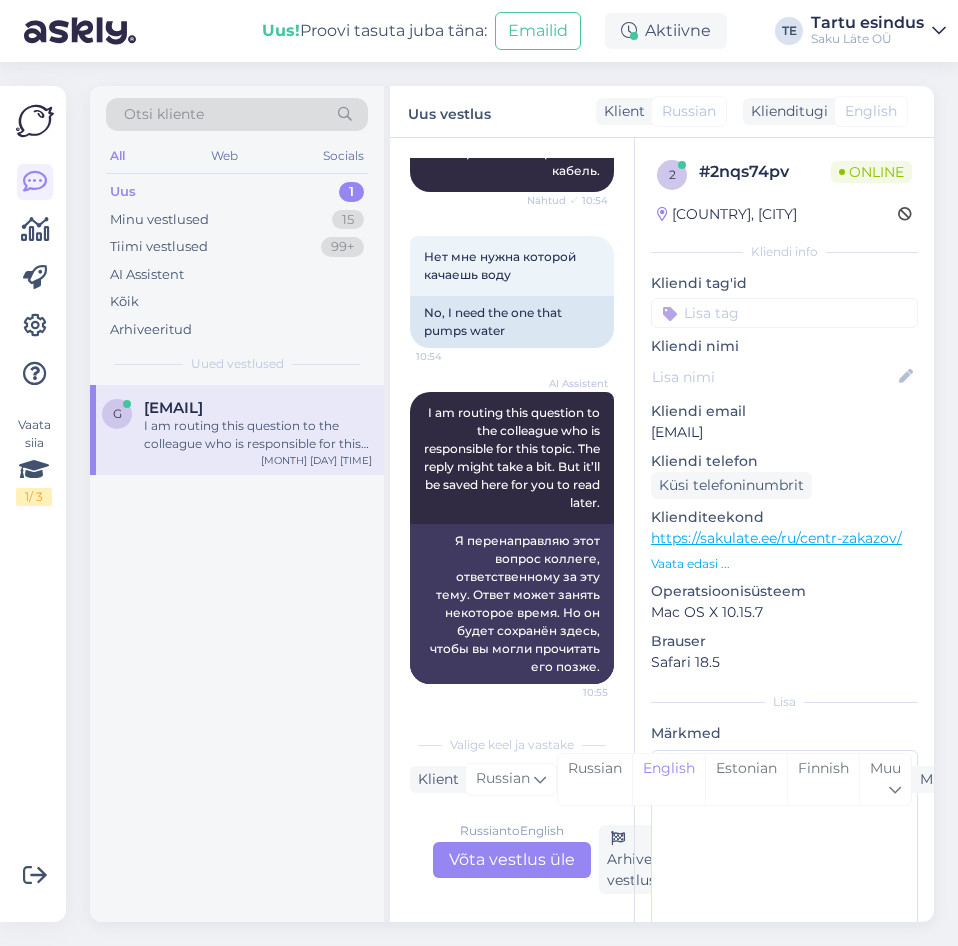 click on "Russian  to  English Võta vestlus üle" at bounding box center (512, 860) 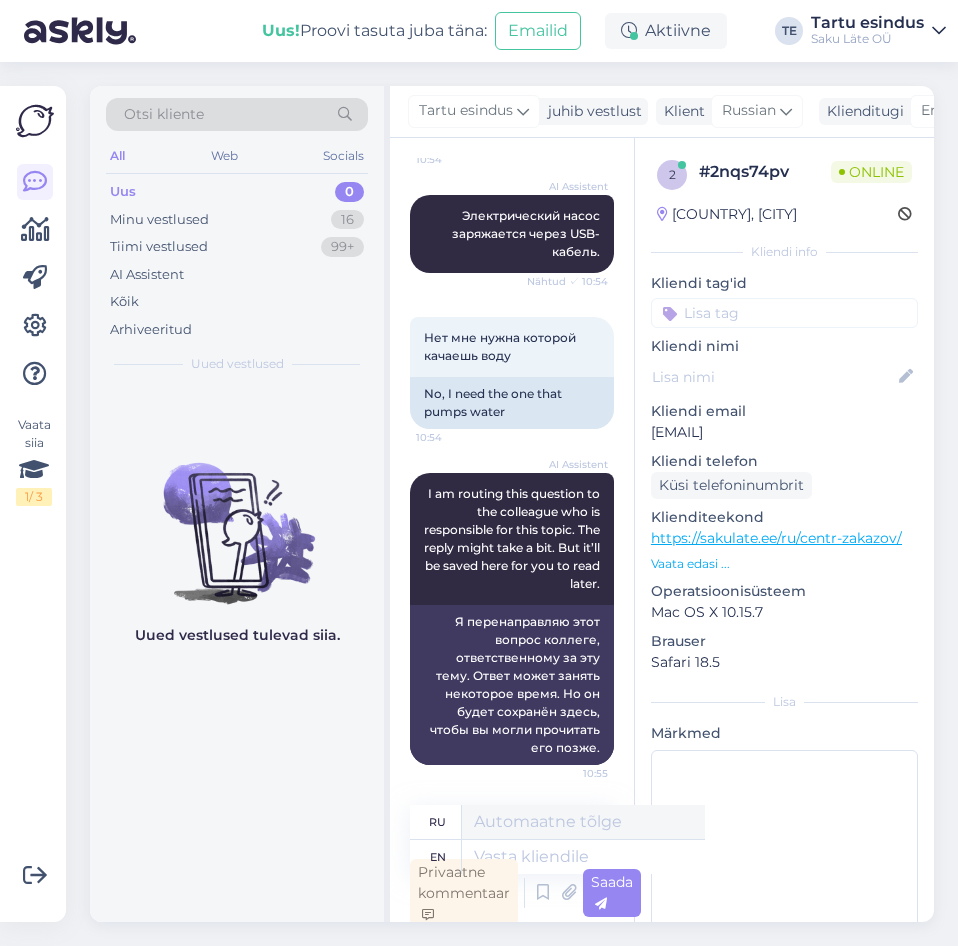 scroll, scrollTop: 773, scrollLeft: 0, axis: vertical 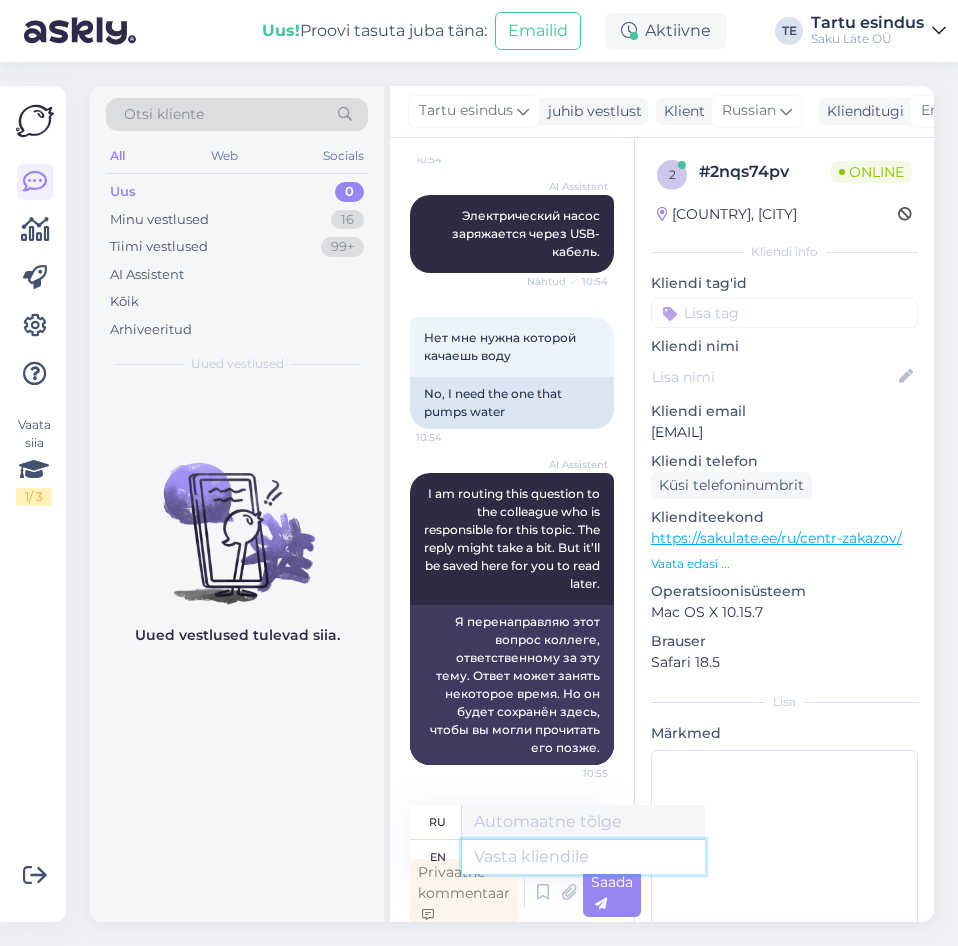 click at bounding box center [583, 857] 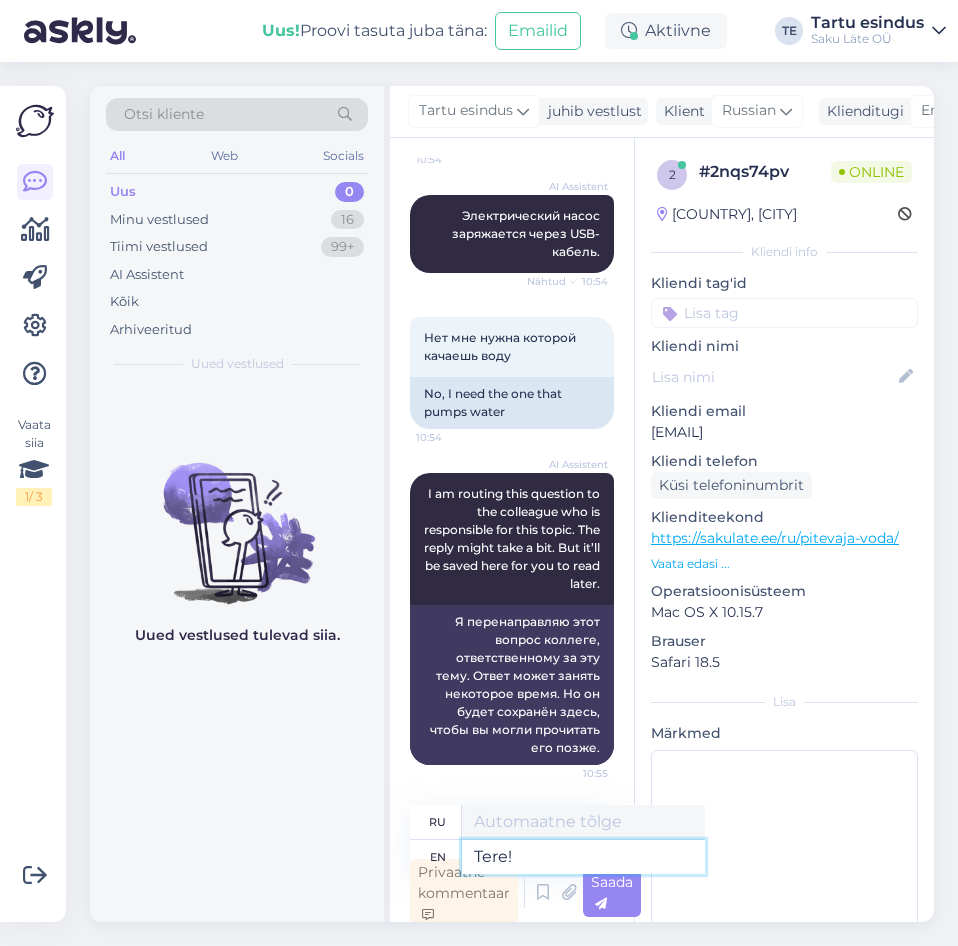type on "Tere!" 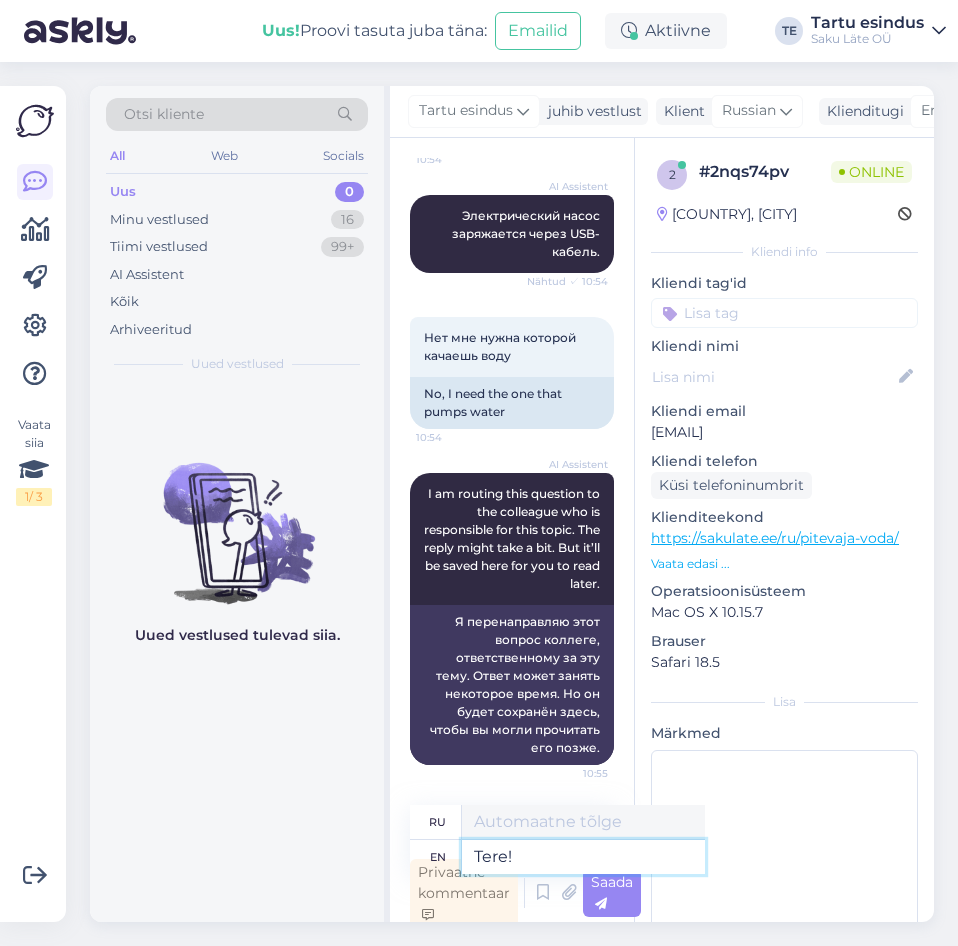 type on "Вот!" 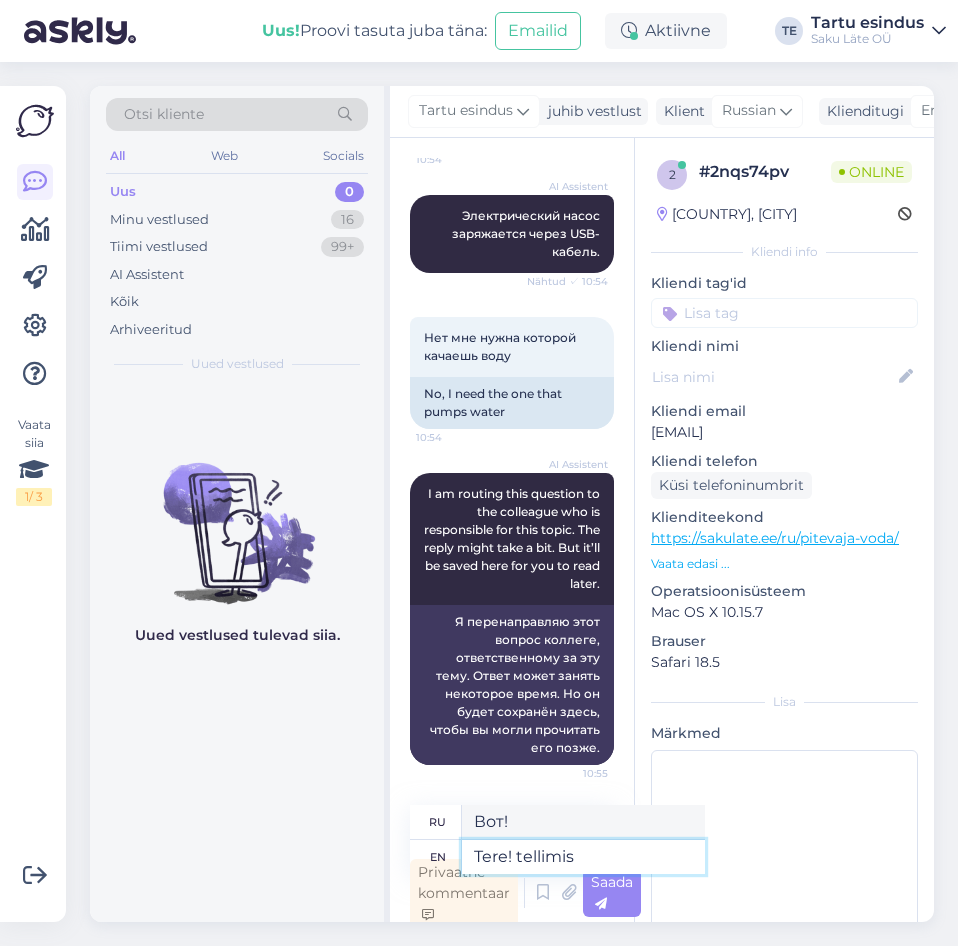 type on "Tere! tellimis k" 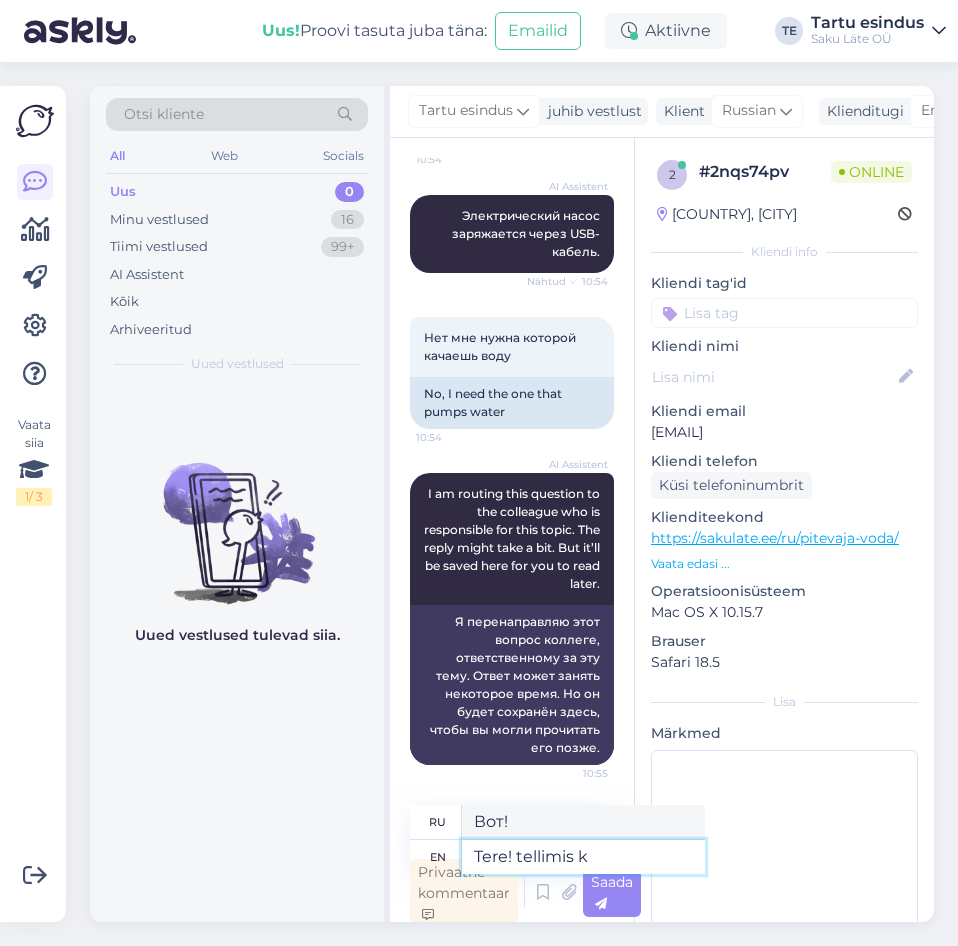 type on "Tere! tellimis" 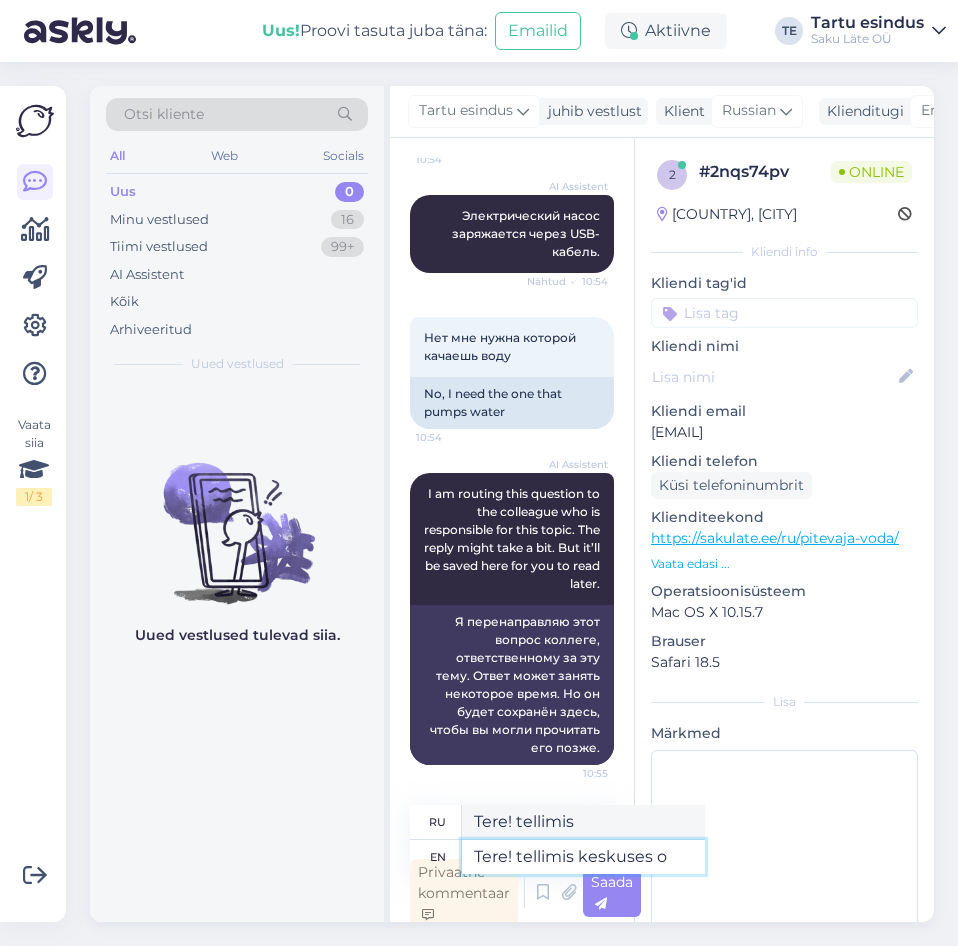 type on "Tere! tellimis keskuses on" 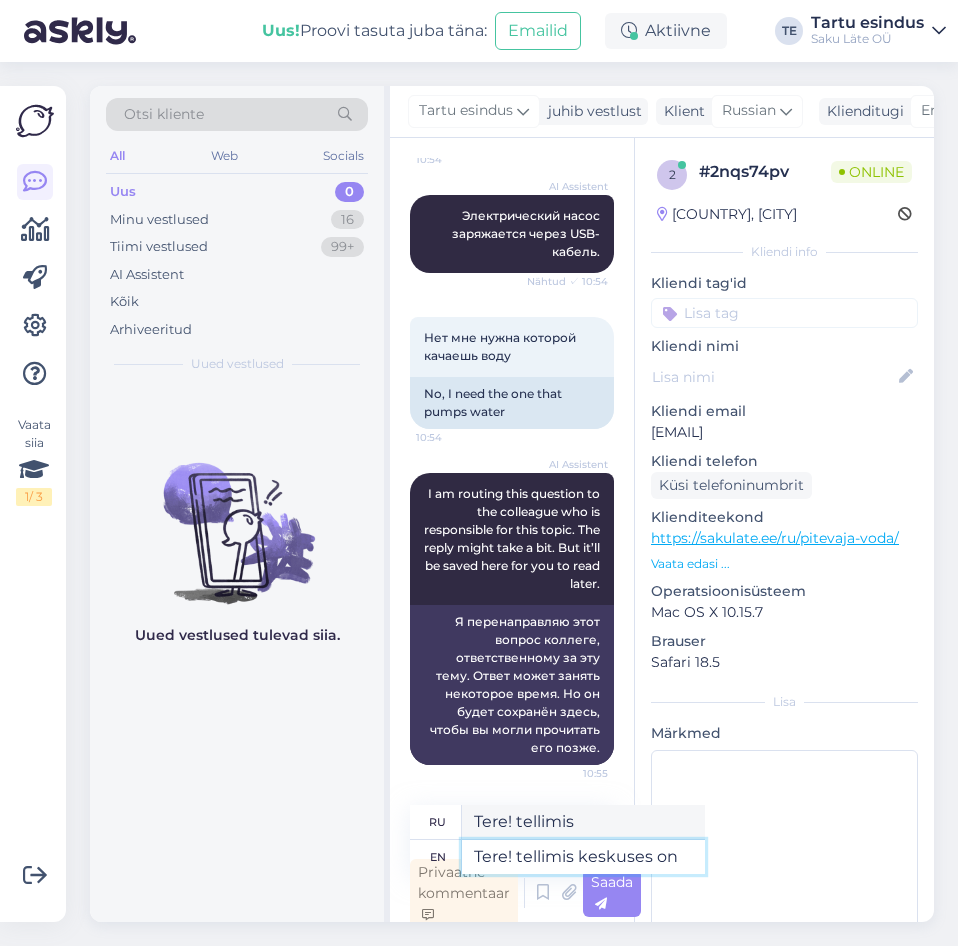 type on "Tere! tellimis keskuses" 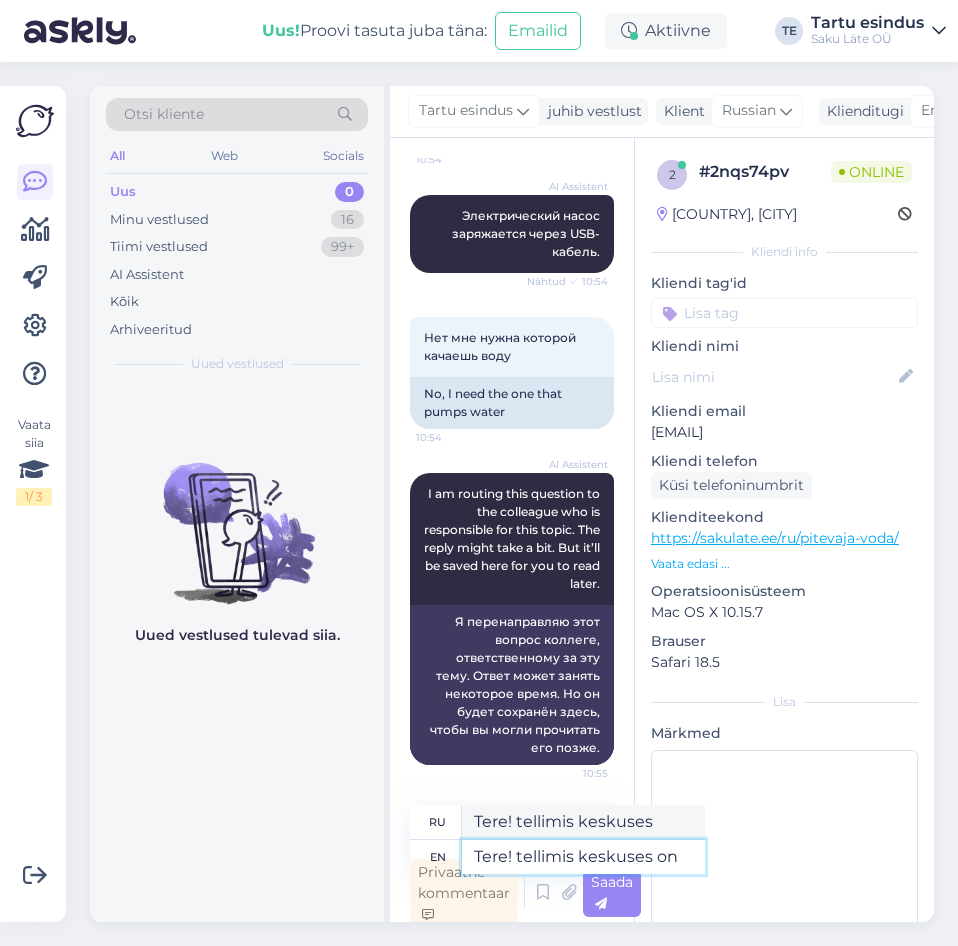 type on "Tere! tellimis keskuses on" 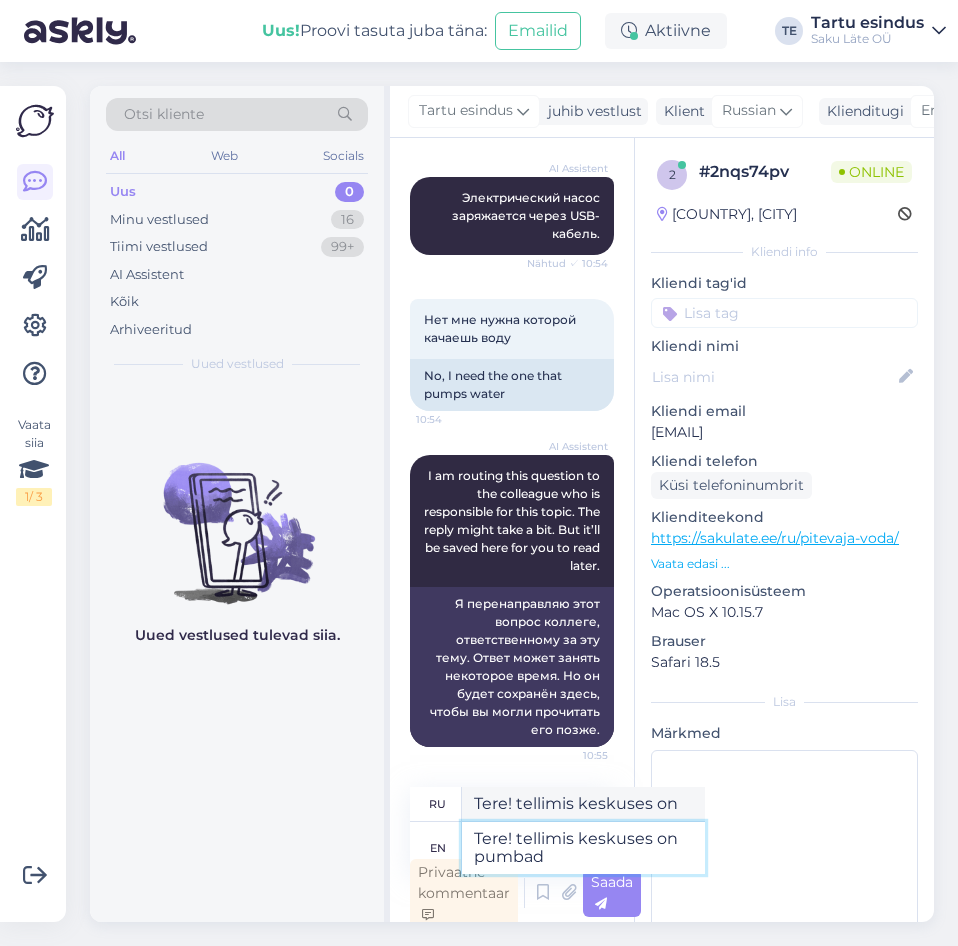 type on "Tere! tellimis keskuses on pumbad" 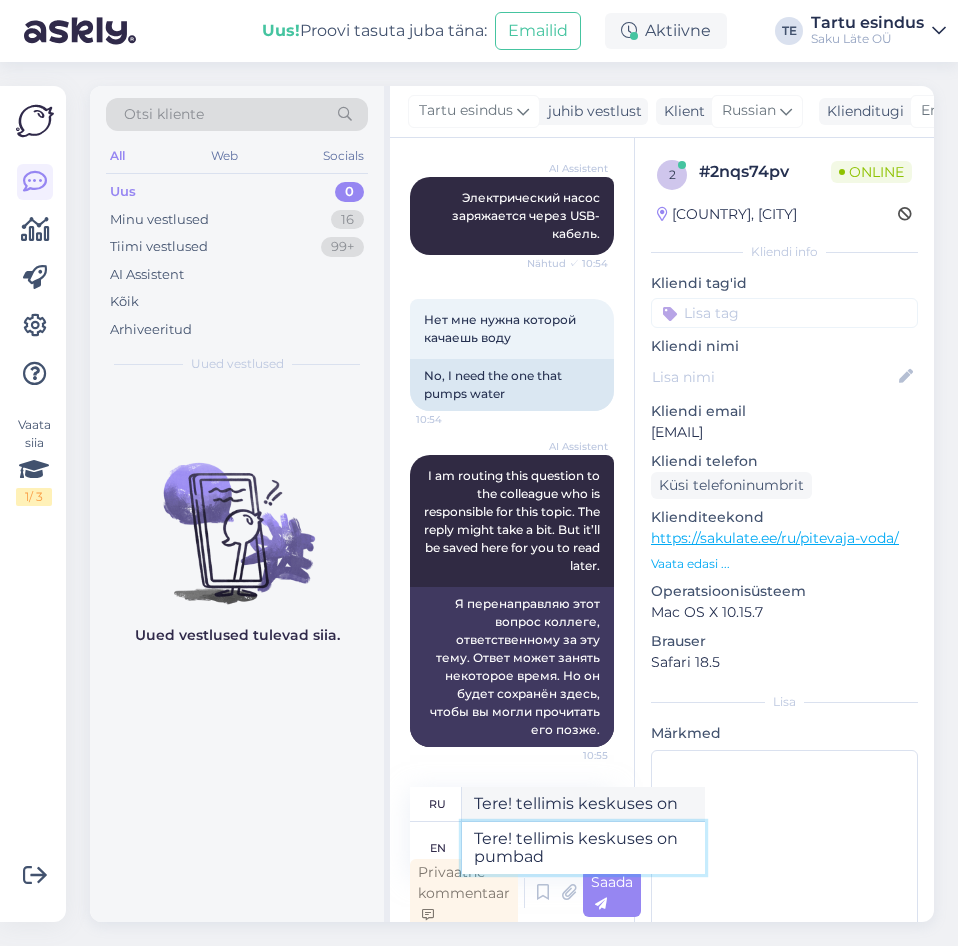 type on "Тере! Tellimis keskuses на пумбаде" 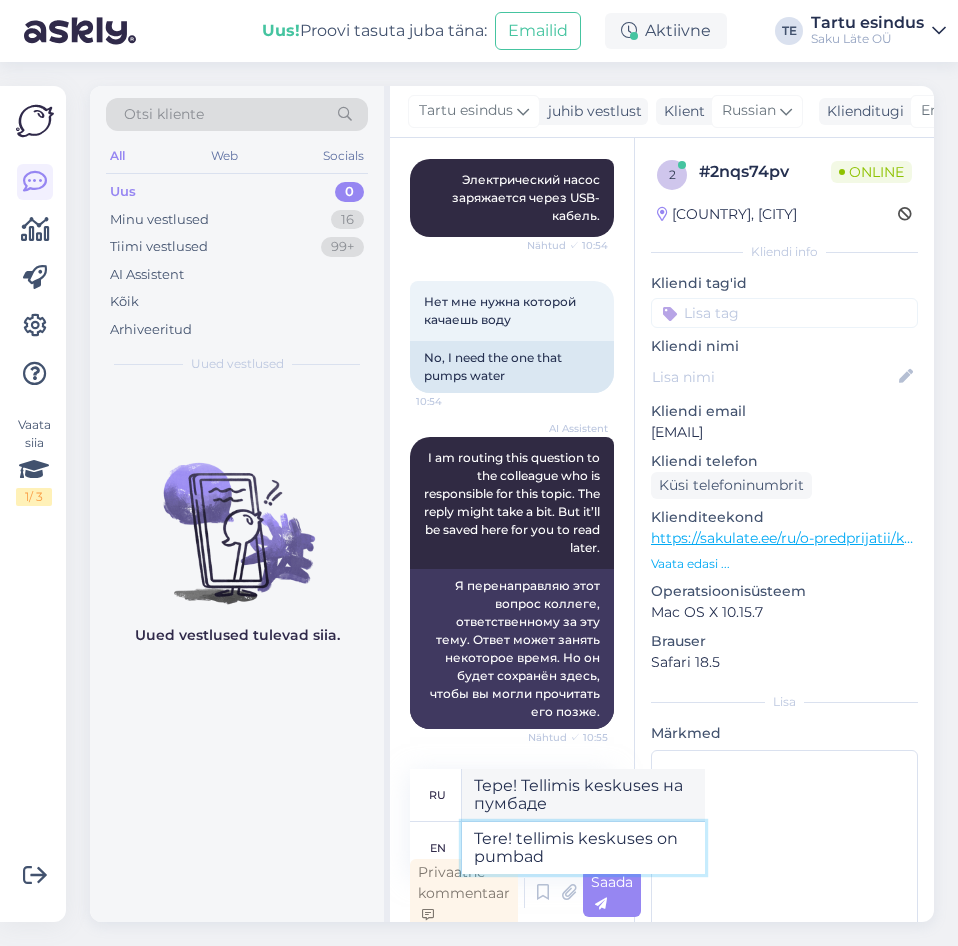 click on "Tere! tellimis keskuses on pumbad" at bounding box center [583, 848] 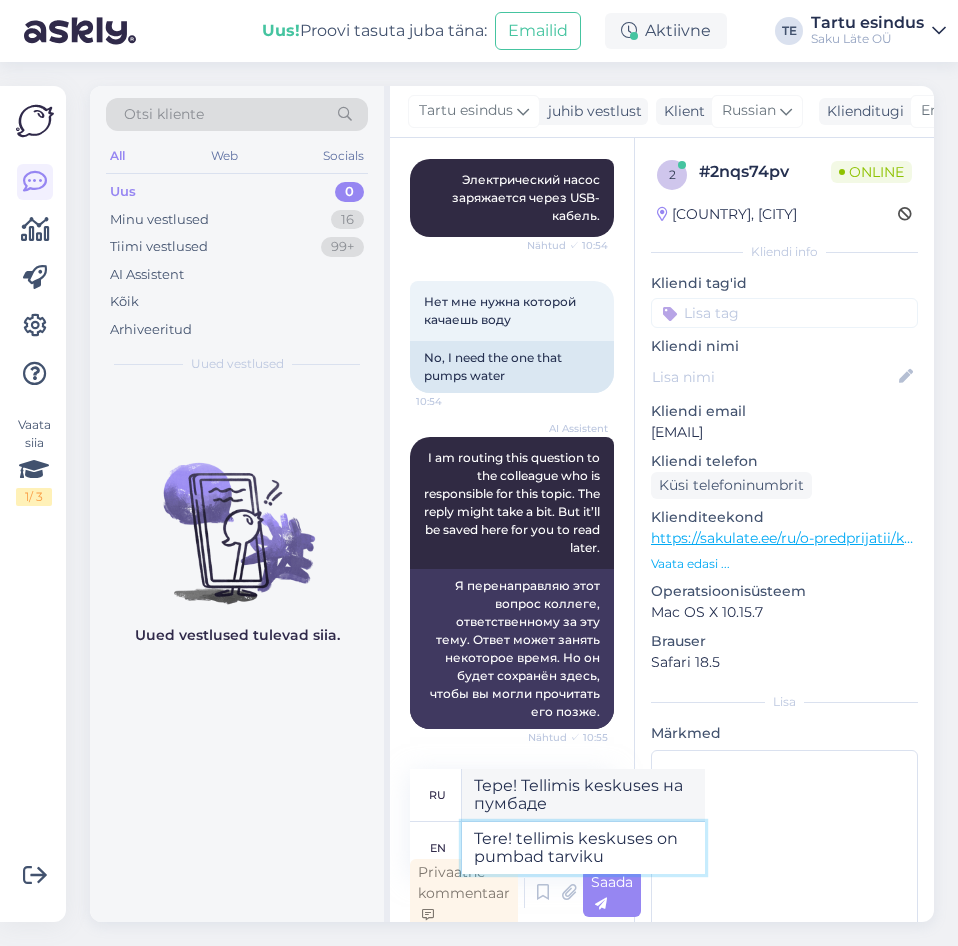 type on "Tere! tellimis keskuses on pumbad tarviku" 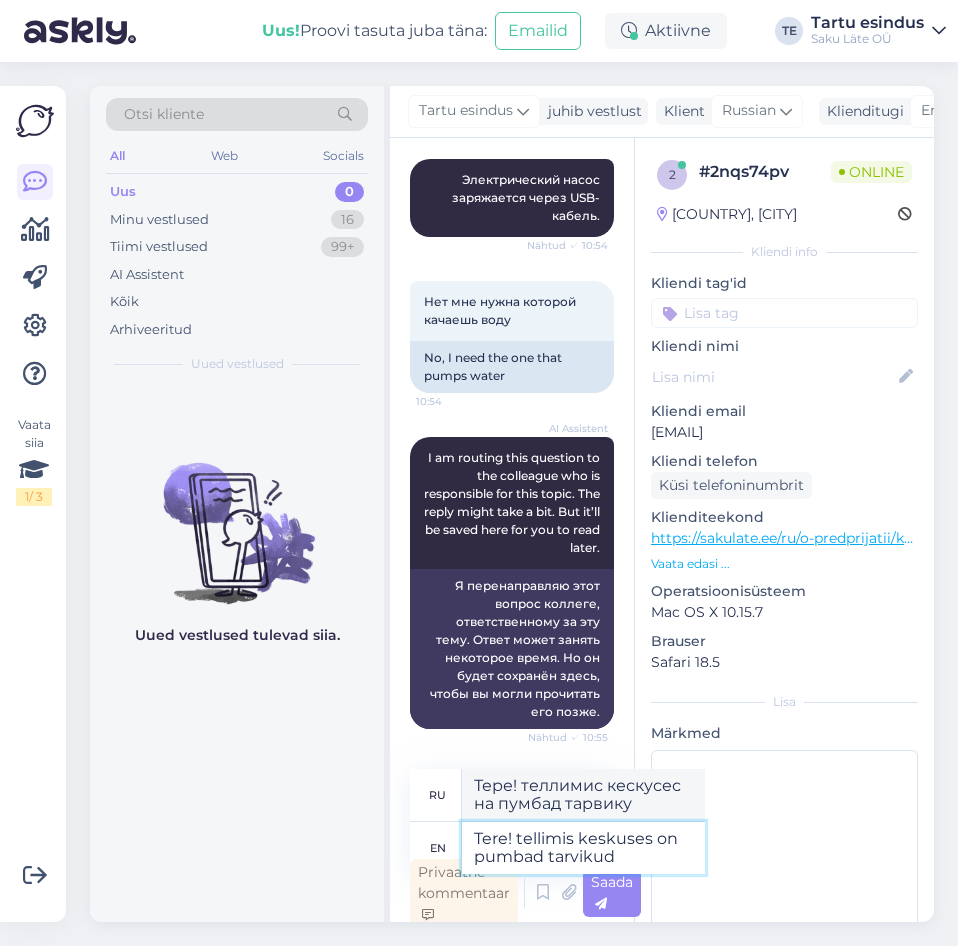 type on "Tere! tellimis keskuses on pumbad tarvikud" 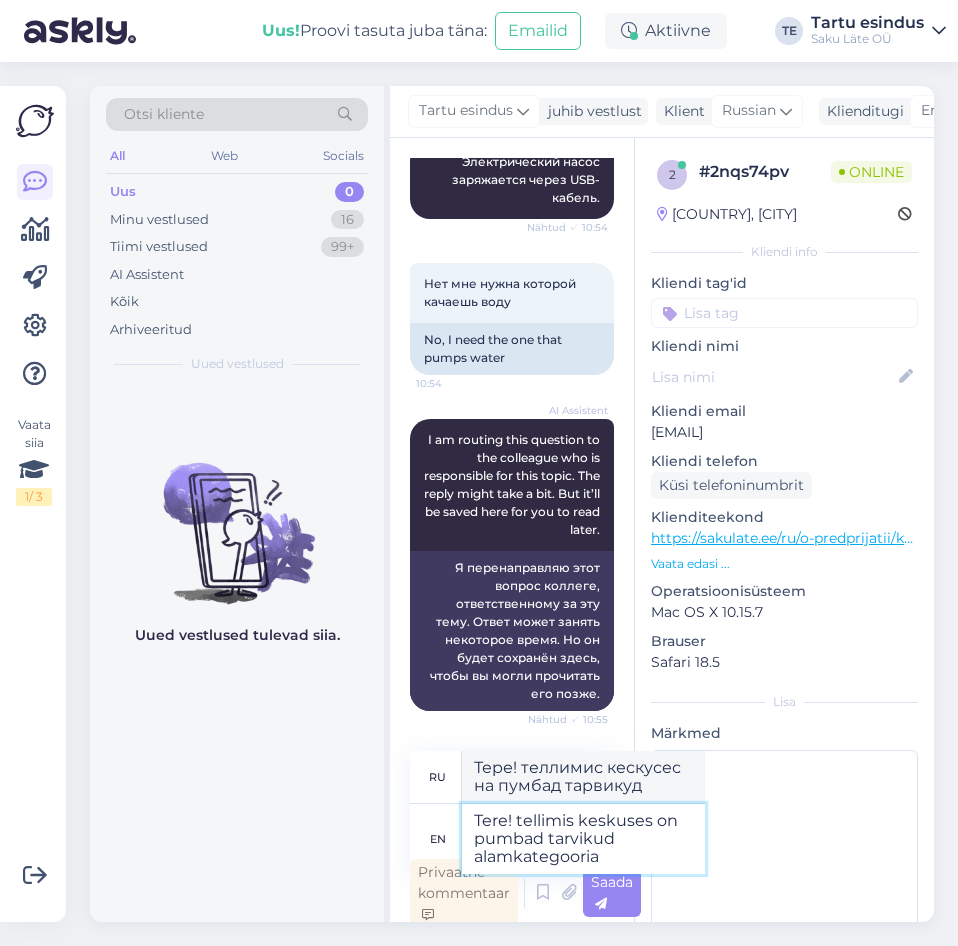 type on "Tere! tellimis keskuses on pumbad tarvikud alamkategooria a" 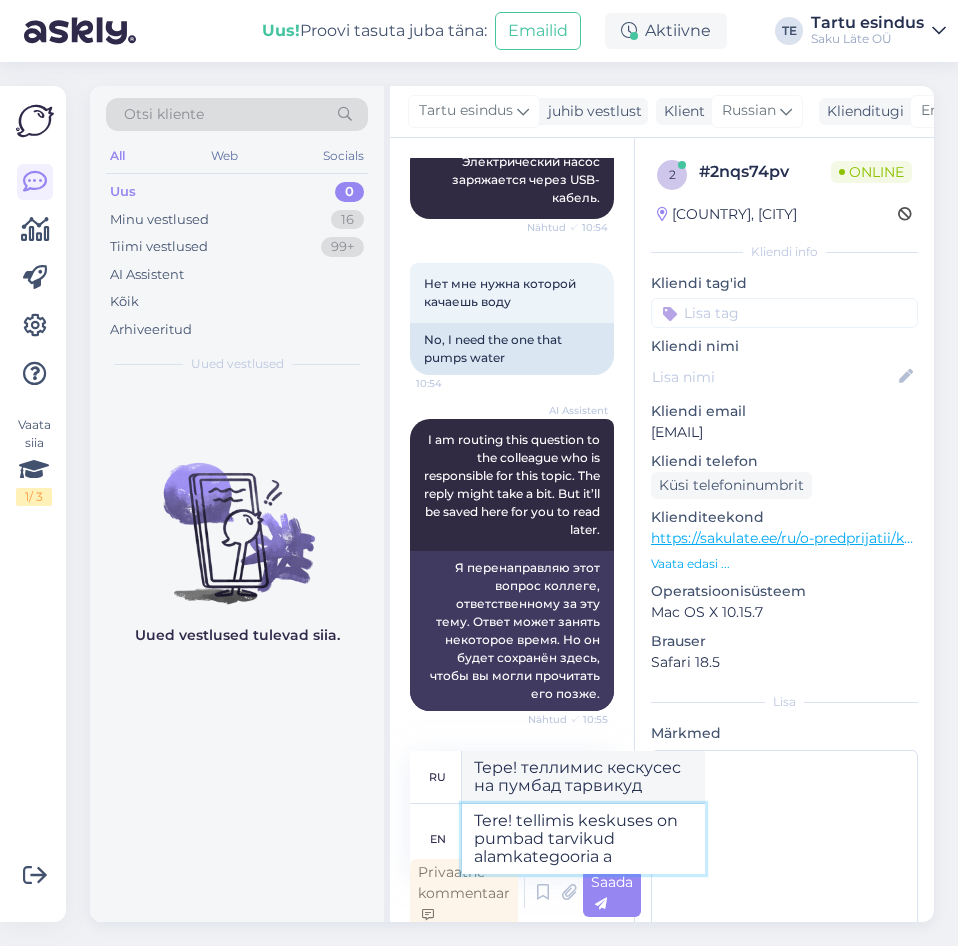 type on "Тере! Tellimis keskuses on Pumbad tarvikud alamkategooria" 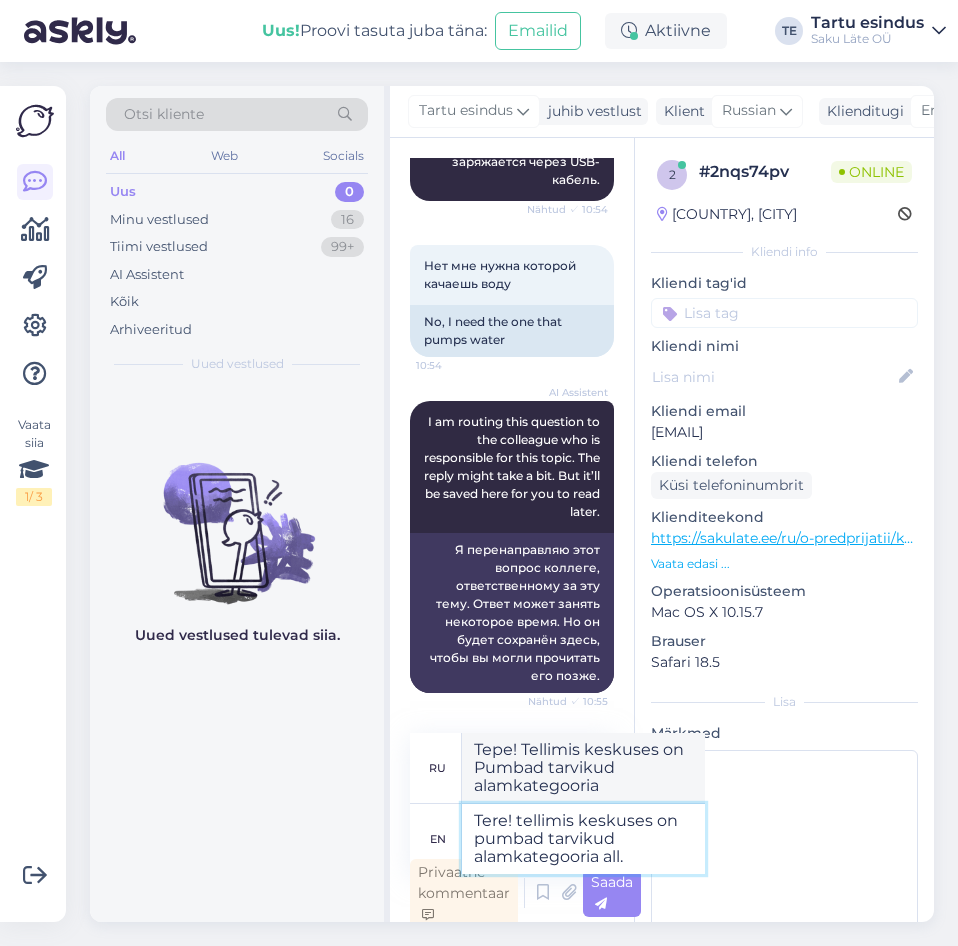 type on "Tere! tellimis keskuses on pumbad tarvikud alamkategooria all." 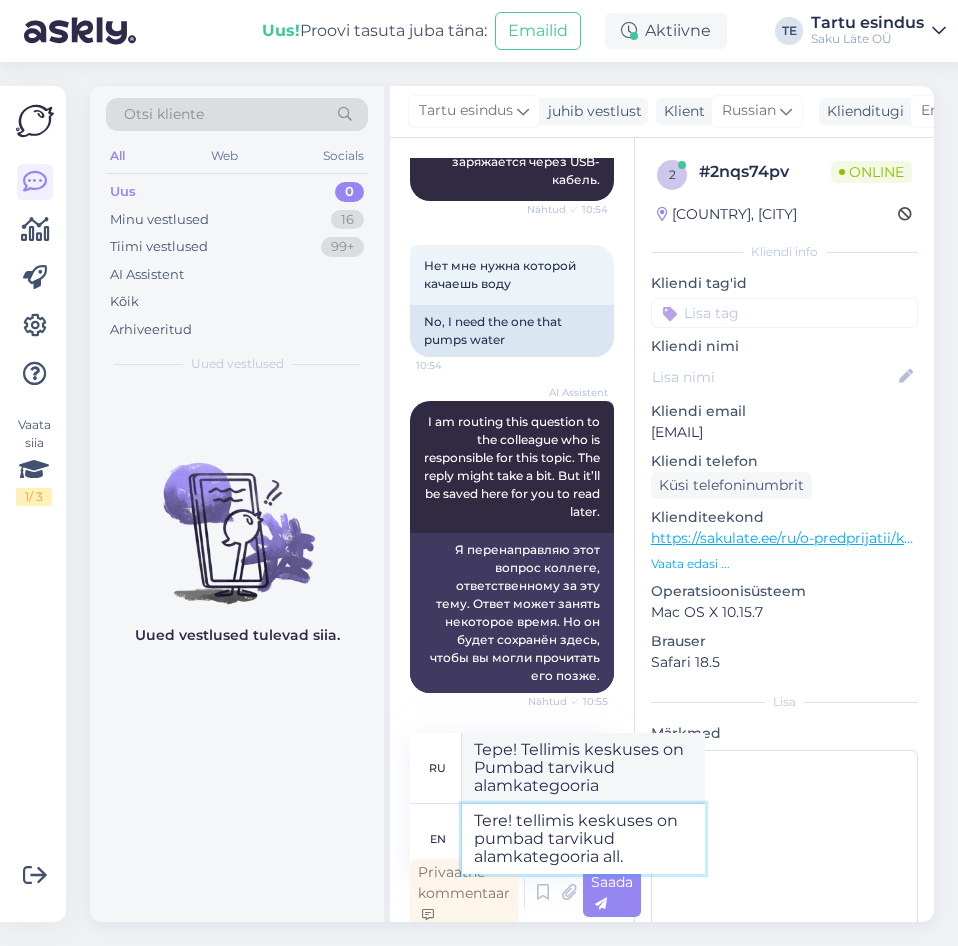 type on "Тере! Tellimis keskuses on pumbad tarvikud alamkategooria all." 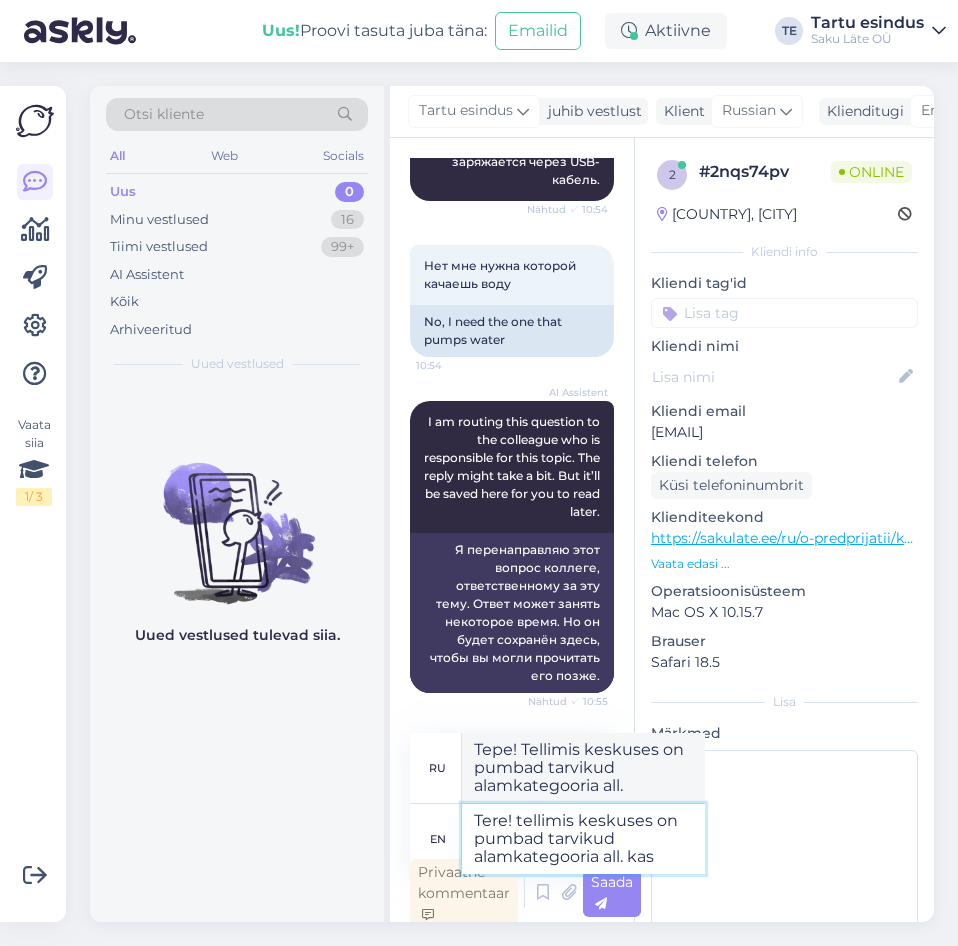 type on "Tere! tellimis keskuses on pumbad tarvikud alamkategooria all. kas" 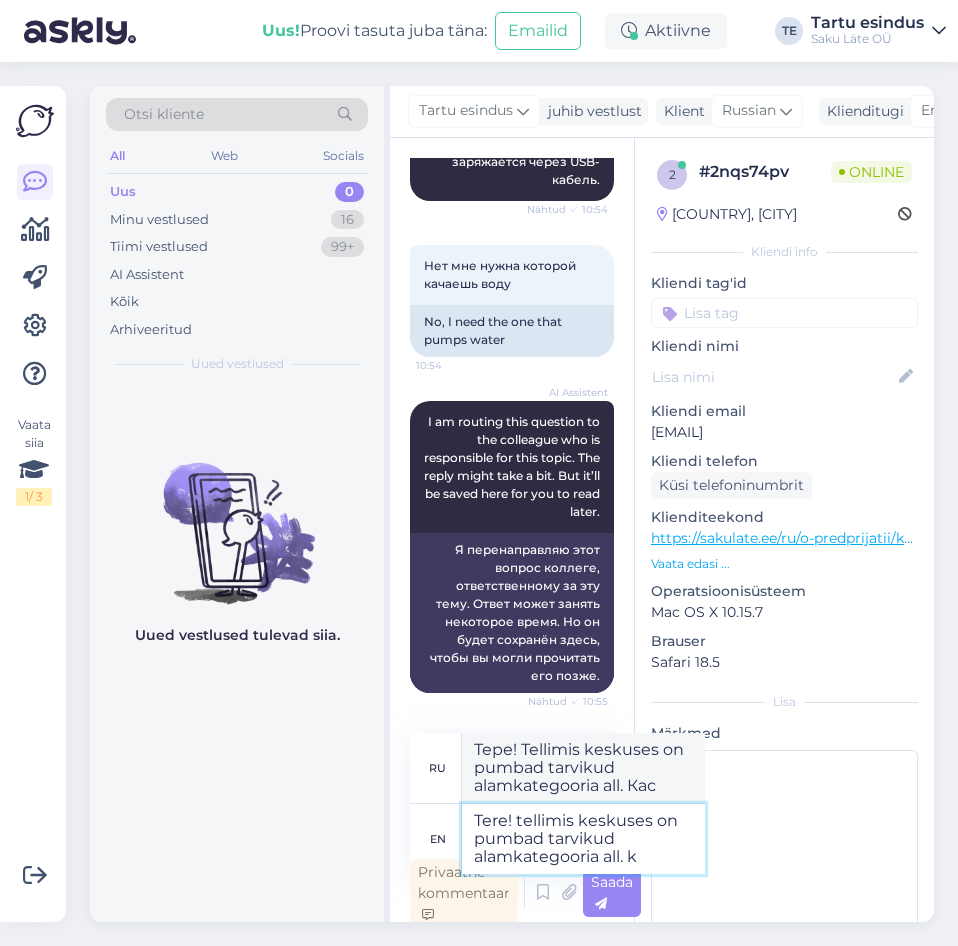 type on "Tere! tellimis keskuses on pumbad tarvikud alamkategooria all." 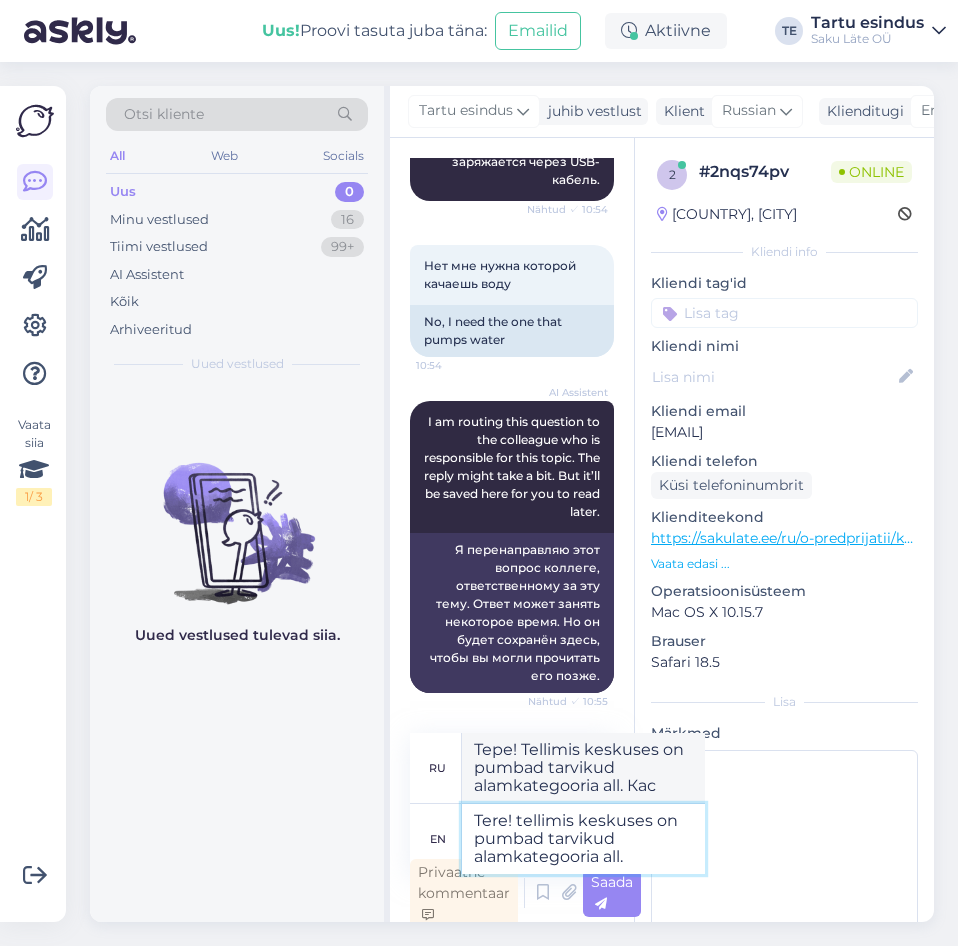 type on "Тере! Tellimis keskuses on pumbad tarvikud alamkategooria all." 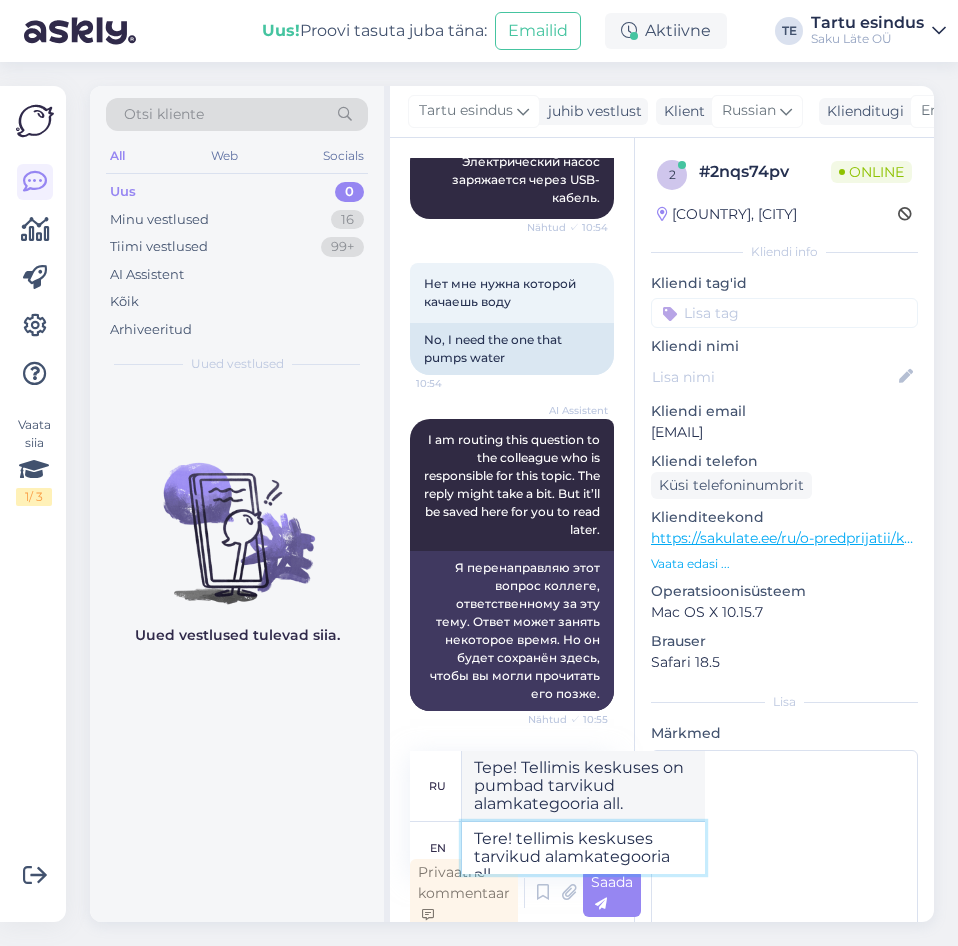type on "Tere! tellimis keskuses tarvikud alamkategooria all." 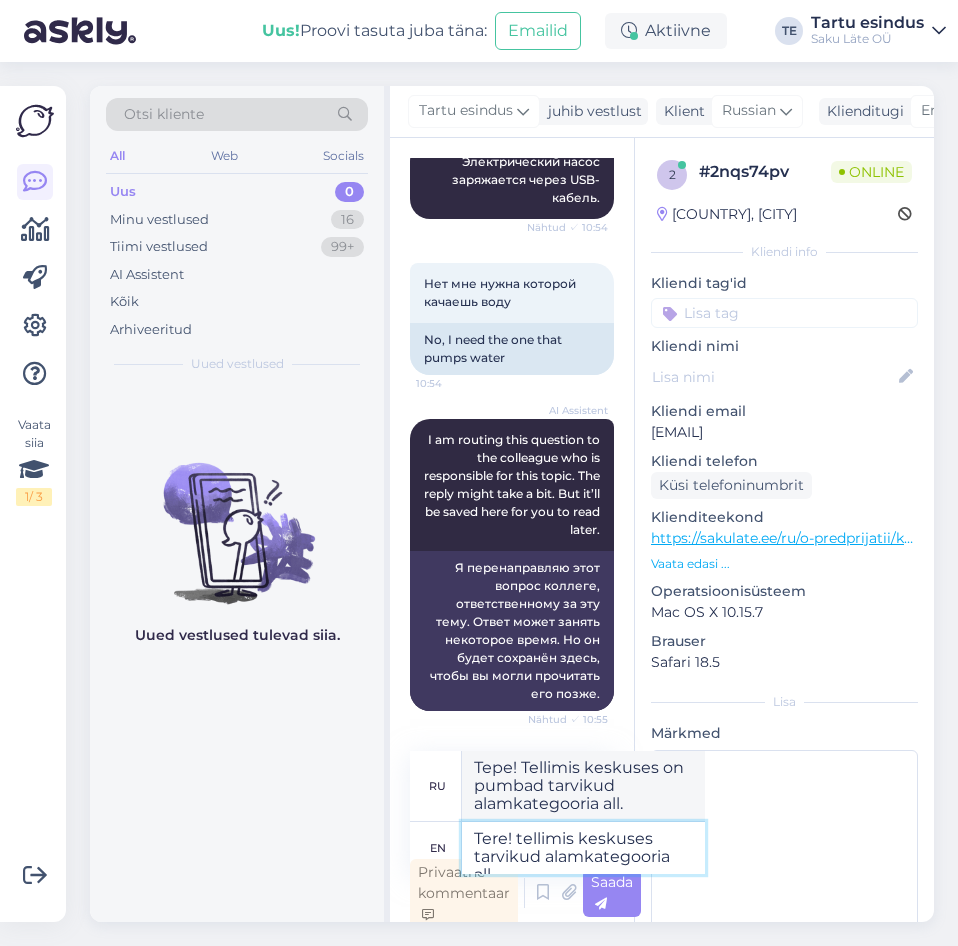 type on "Тере! Tellimis keskuses tarvikud alamkategooria all." 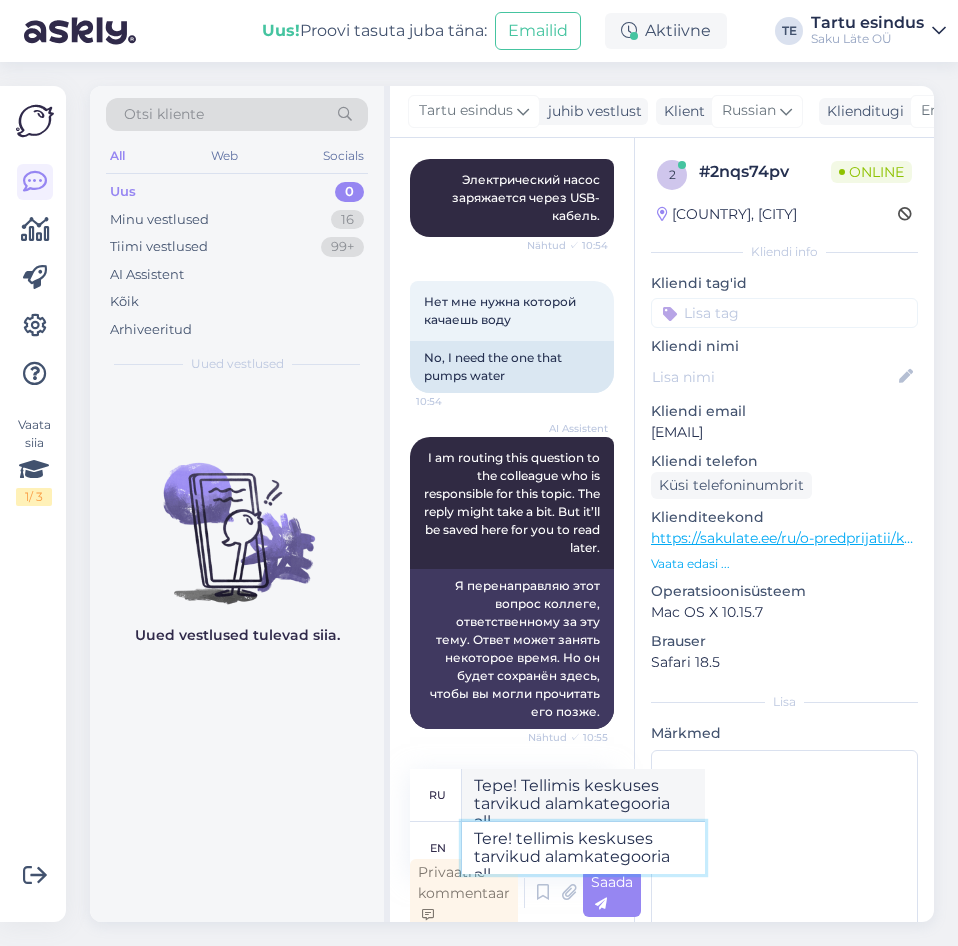 type on "Tere! tellimiskeskuses tarvikud alamkategooria all." 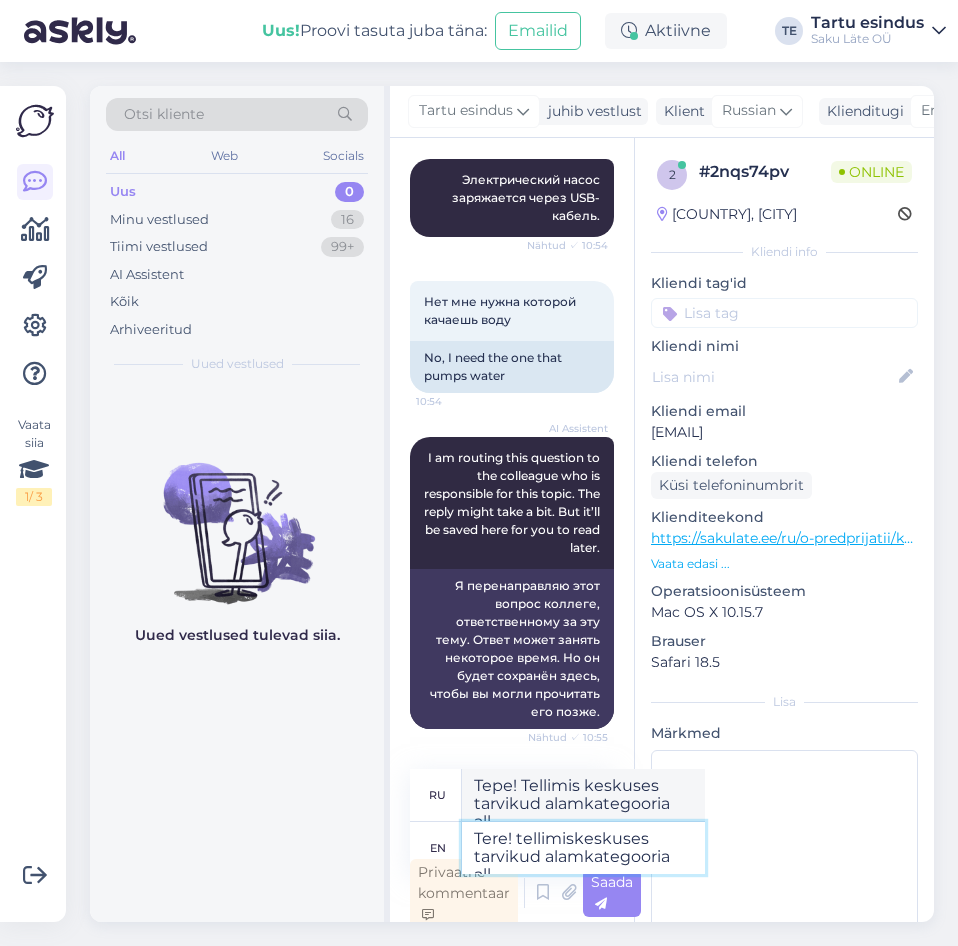 type on "Тере! Tellimiskeskuses tarvikud alamkategooria all." 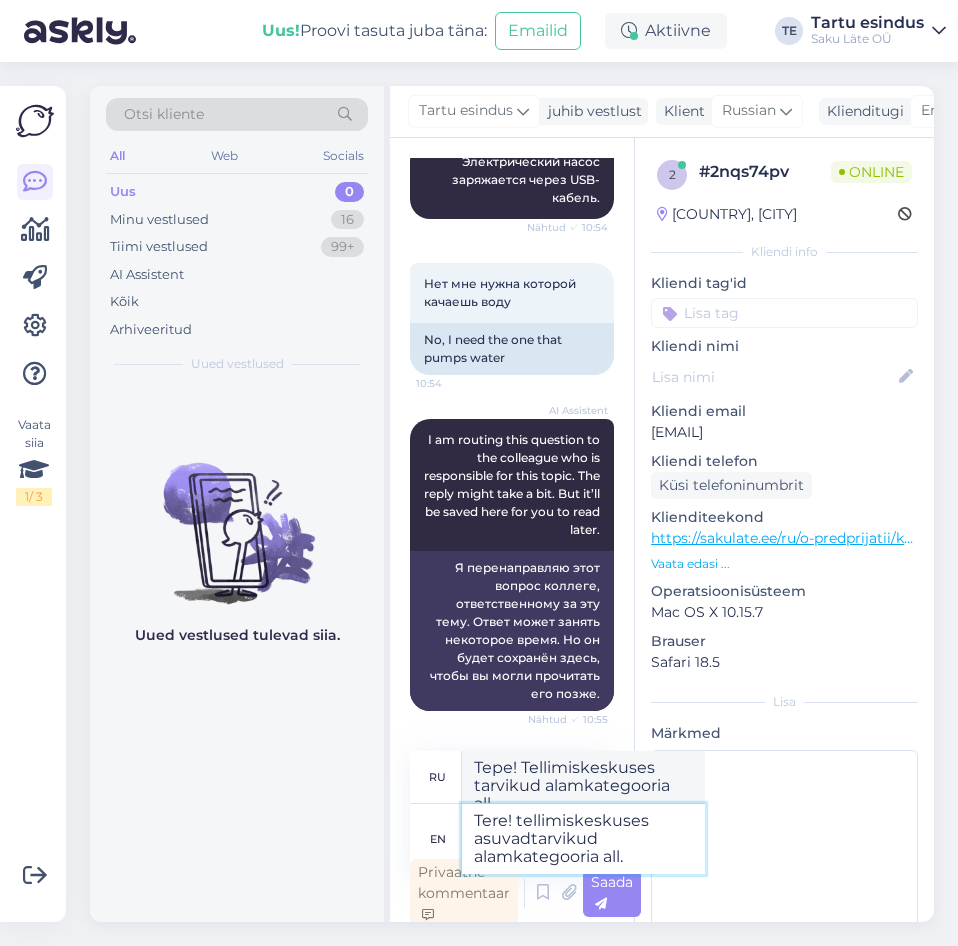 type on "Tere! tellimiskeskuses asuvad tarvikud alamkategooria all." 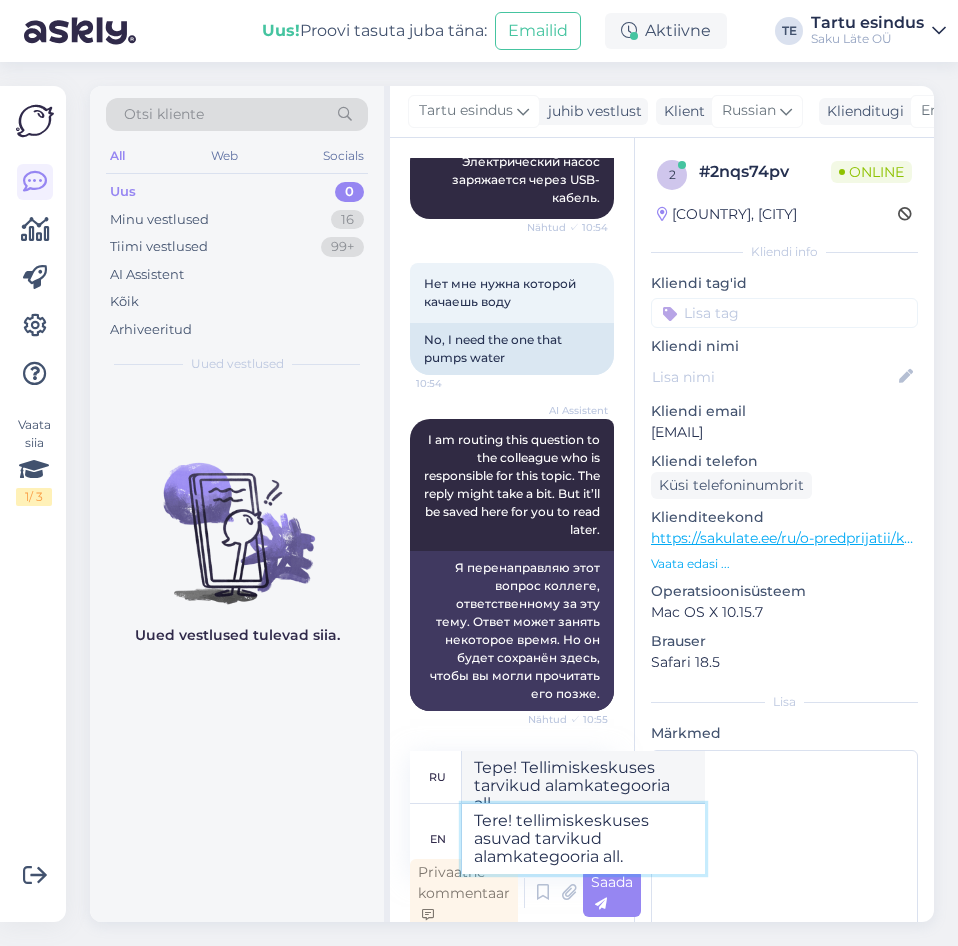 type on "Тере! Tellimiskeskuses asuvad tarvikud alamkategooria all." 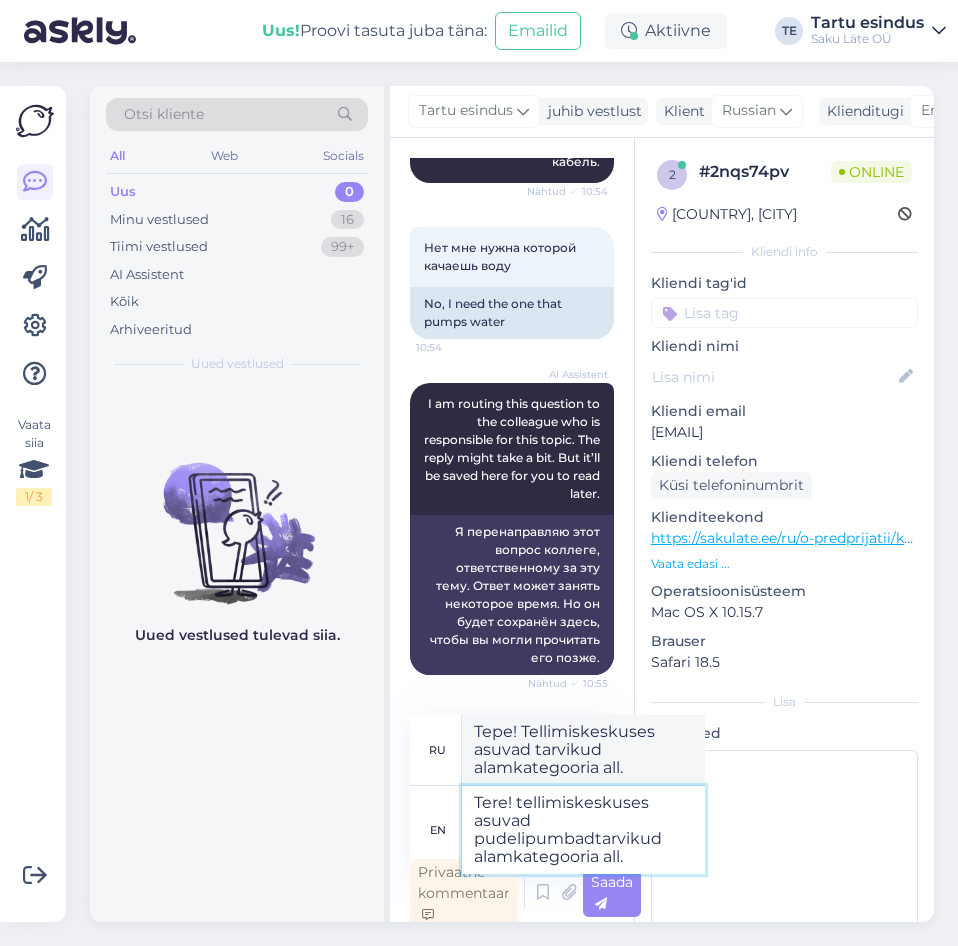 type on "Tere! tellimiskeskuses asuvad pudelipumbad tarvikud alamkategooria all." 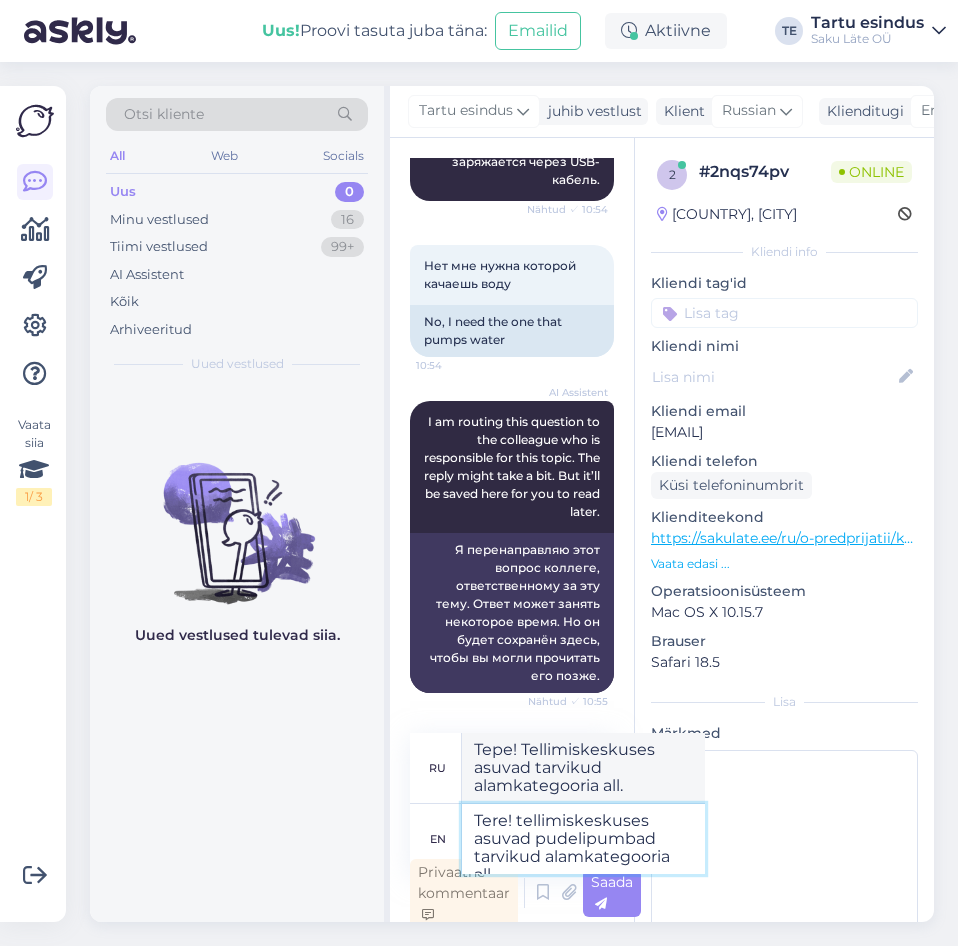 type on "Тере! Tellimiskeskuses asuvad pudelipumbad tarvikud alamkategooria all." 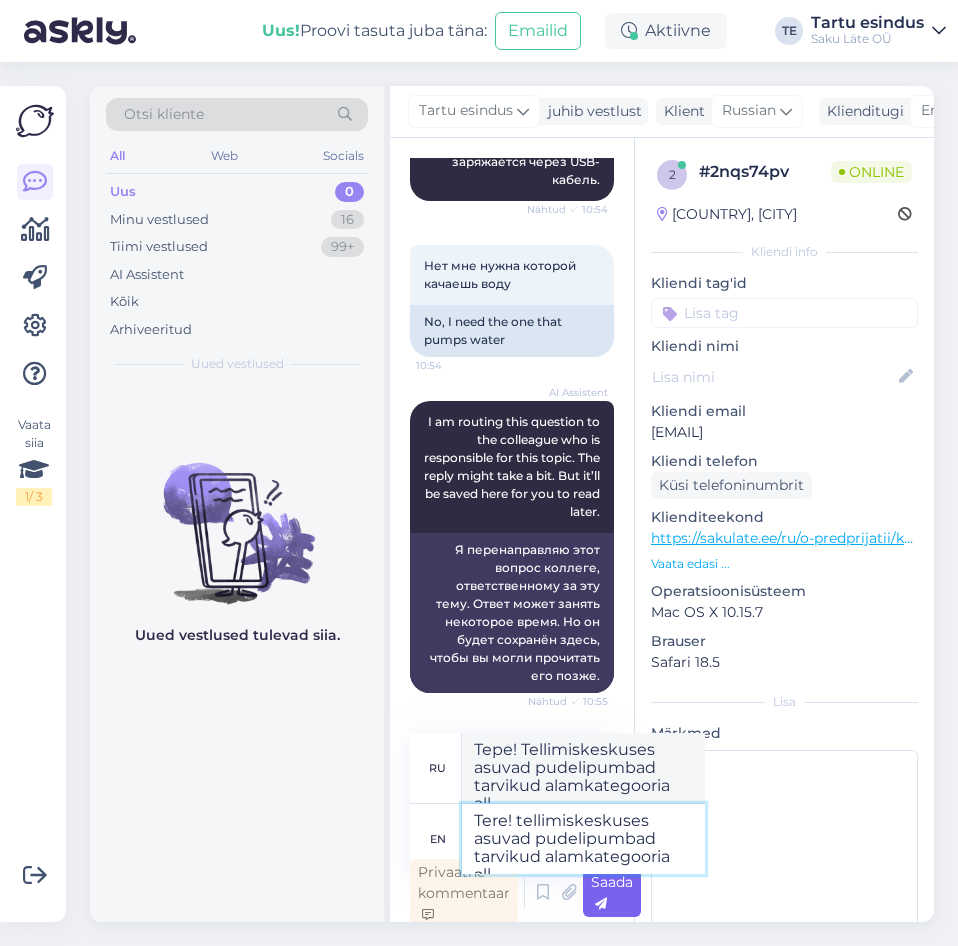 type on "Tere! tellimiskeskuses asuvad pudelipumbad tarvikud alamkategooria all." 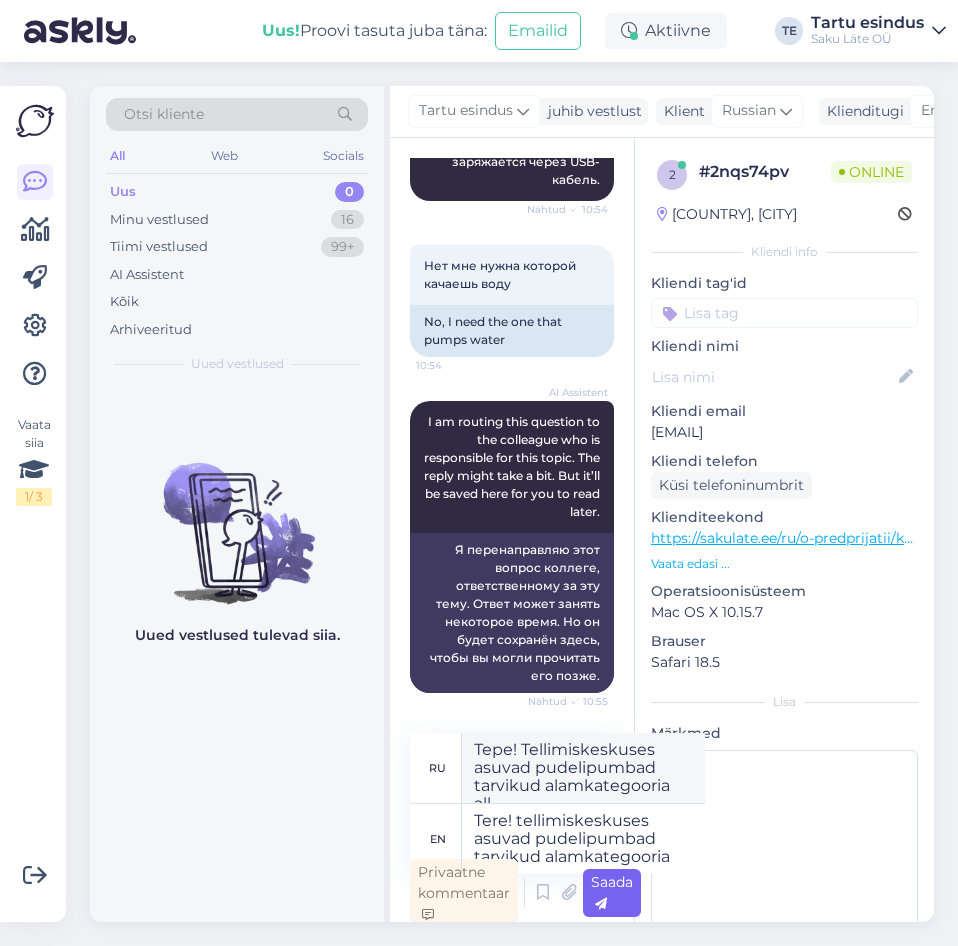 click on "Saada" at bounding box center [612, 893] 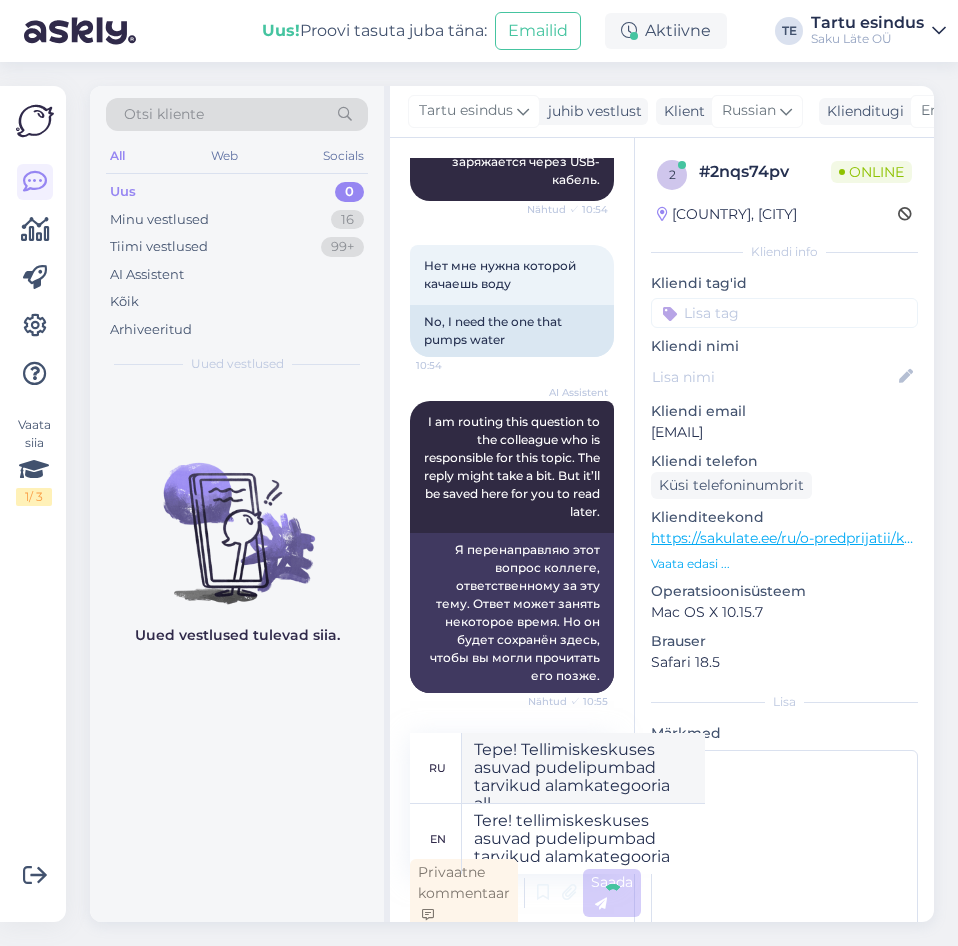 type 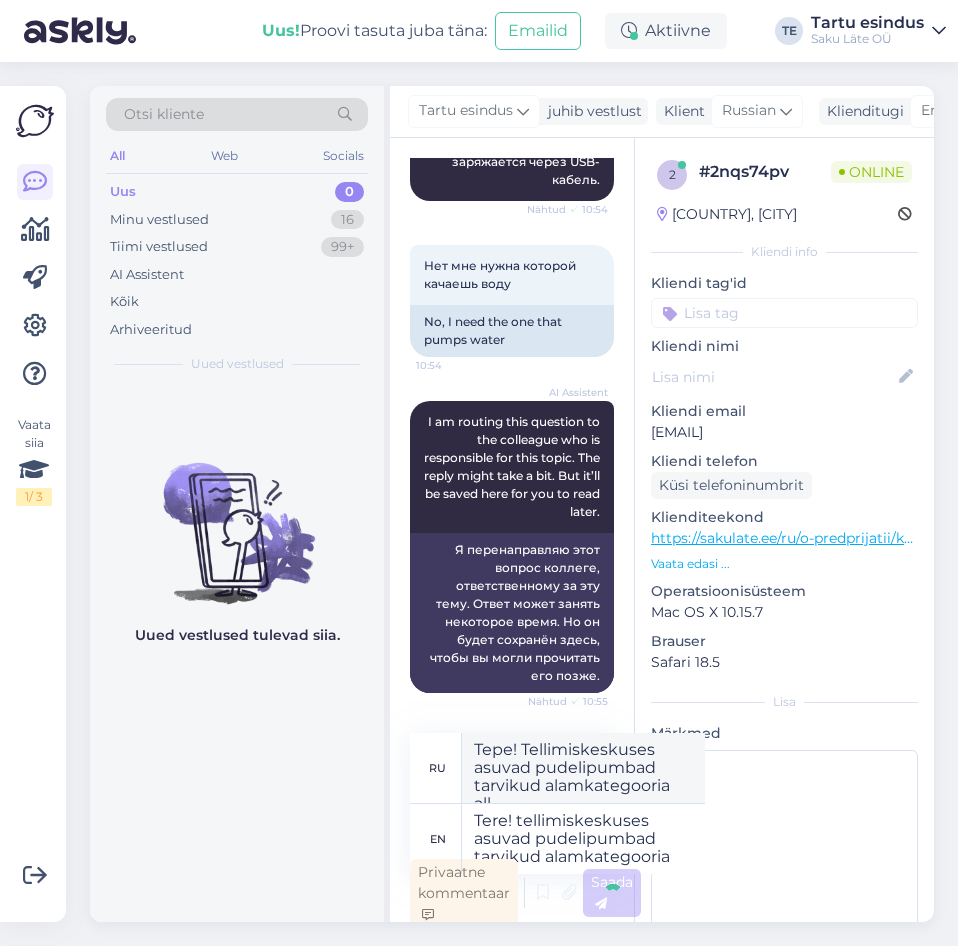type 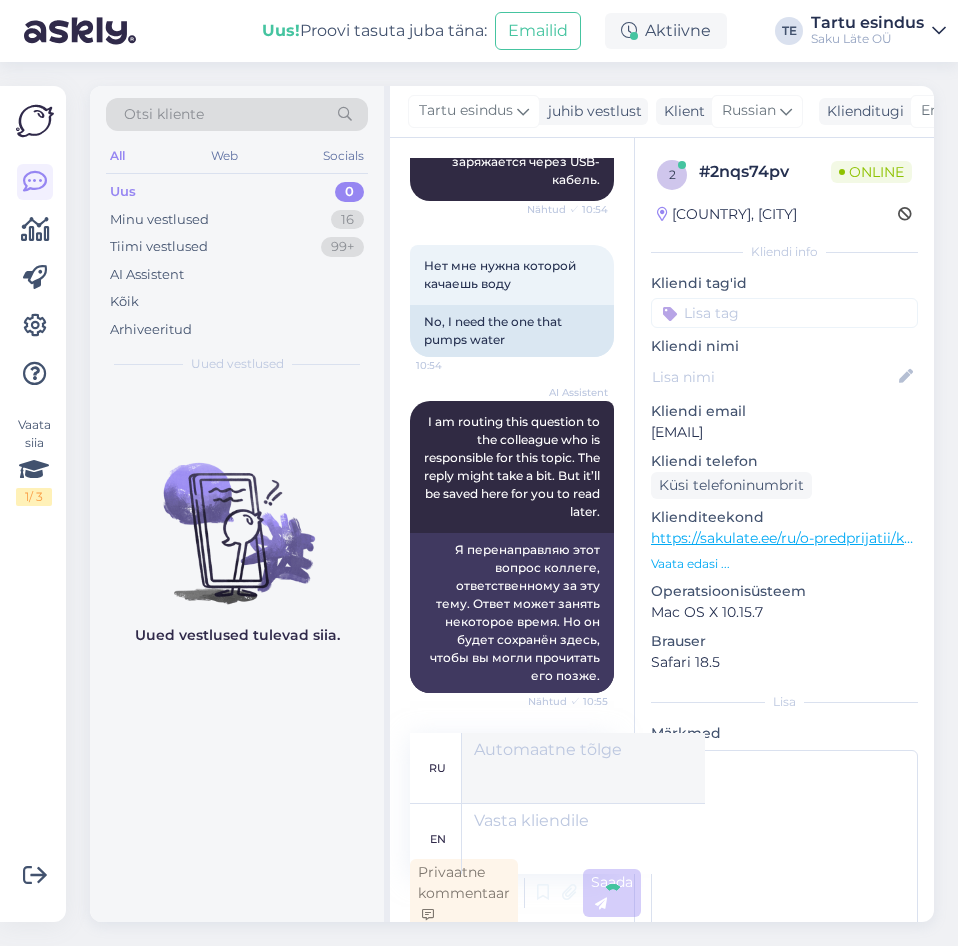 scroll, scrollTop: 965, scrollLeft: 0, axis: vertical 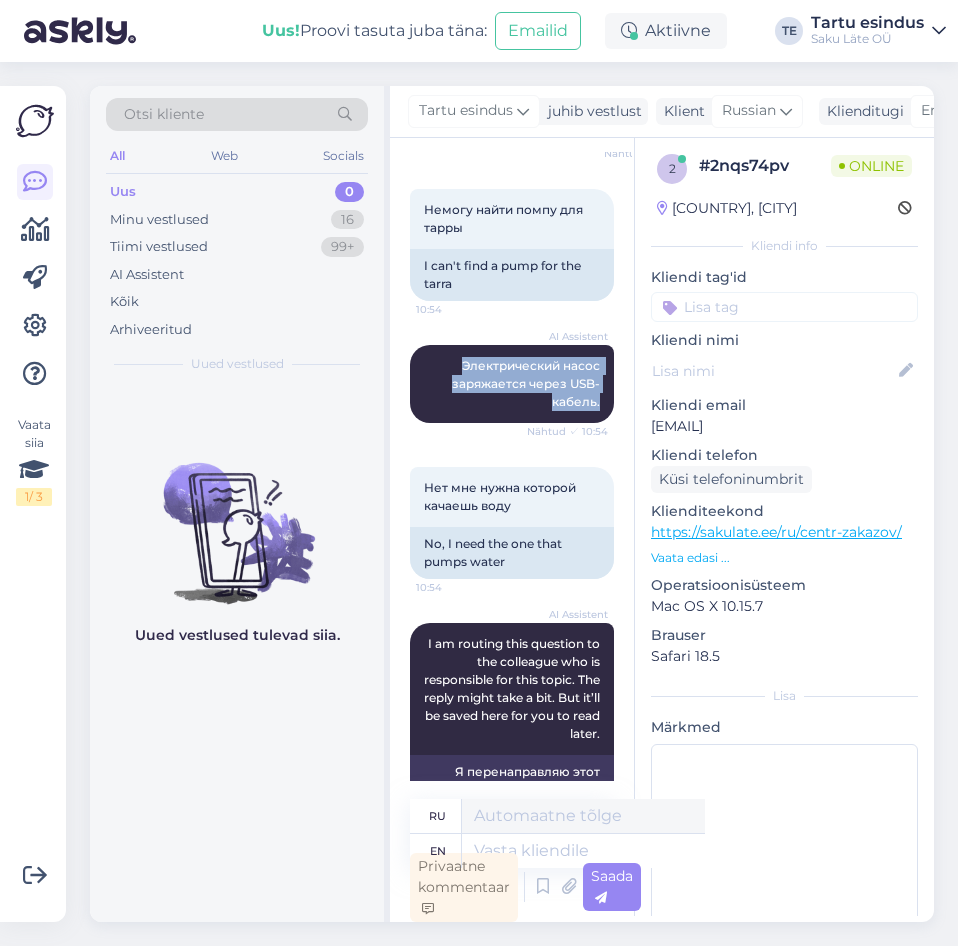 drag, startPoint x: 603, startPoint y: 515, endPoint x: 390, endPoint y: 468, distance: 218.12383 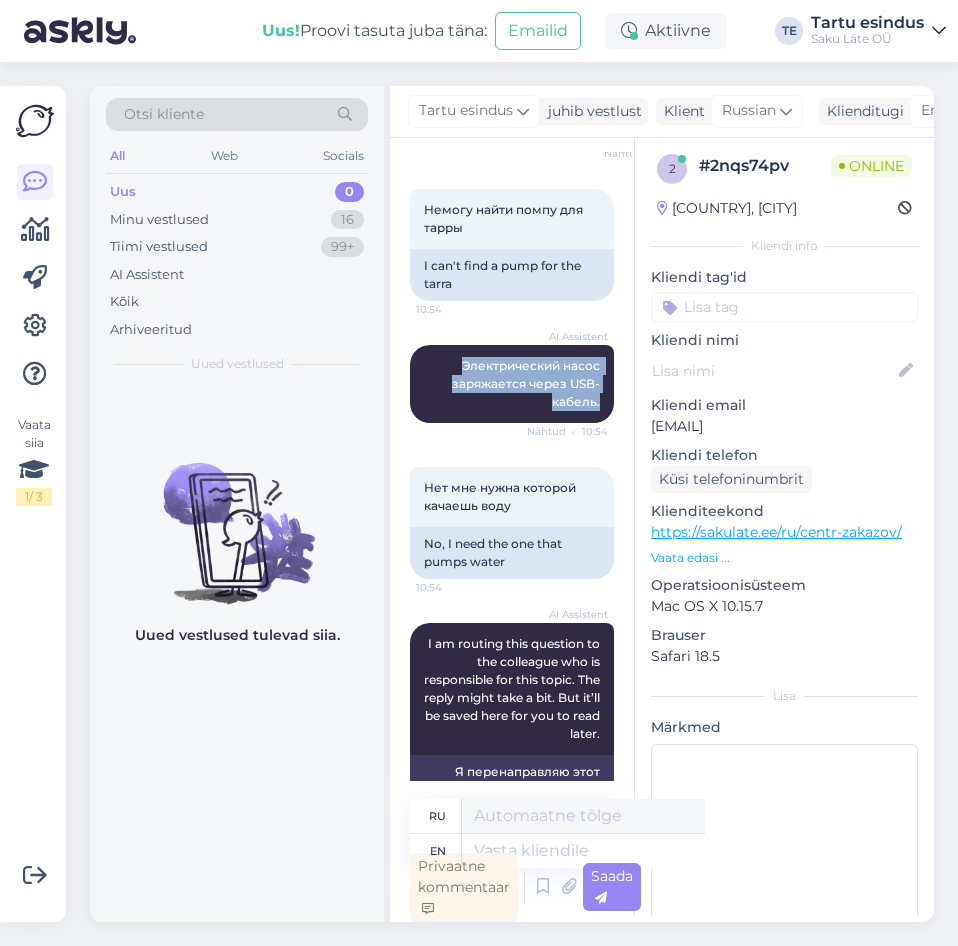 click on "Vestlus algas Aug 1 [YEAR] Доброе утро, я бы хотела заказать еще одну помпу для воды и 1 бутыль воды с тарой. Не могу найти этой информации на сайте  10:51  Good morning, I would like to order another water pump and 1 bottle of water with container. I can't find this information on the website AI Assistent Доброе утро!
Вы можете оформить заказ через наш центр заказов по ссылке  https://sakulate.ee/tellimiskeskus/ , отправить электронное письмо на адрес  saku@[DOMAIN]  или позвонить по телефону [PHONE]. Nähtud ✓ 10:51  Немогу найти помпу для тарры 10:54  I can't find a pump for the tarra AI Assistent Электрический насос заряжается через USB-кабель. Nähtud ✓ 10:54  Нет мне нужна которой качаешь воду  10:54" at bounding box center (521, 466) 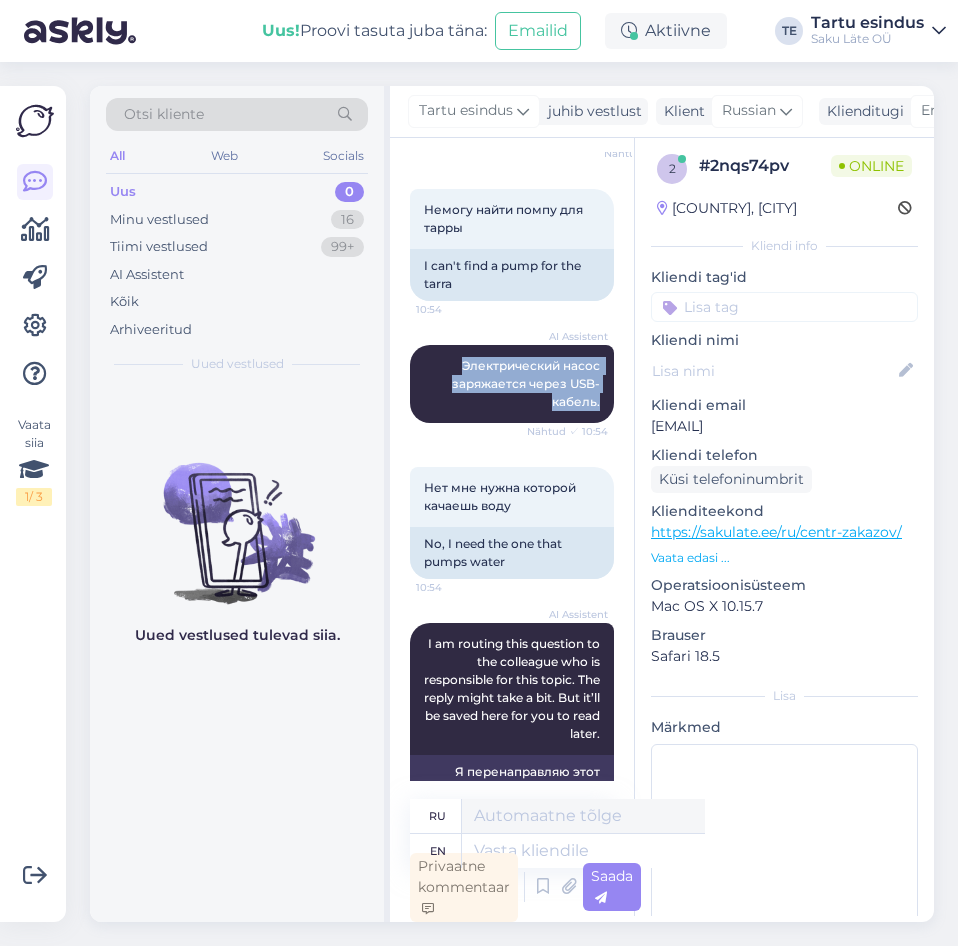 copy on "Электрический насос заряжается через USB-кабель." 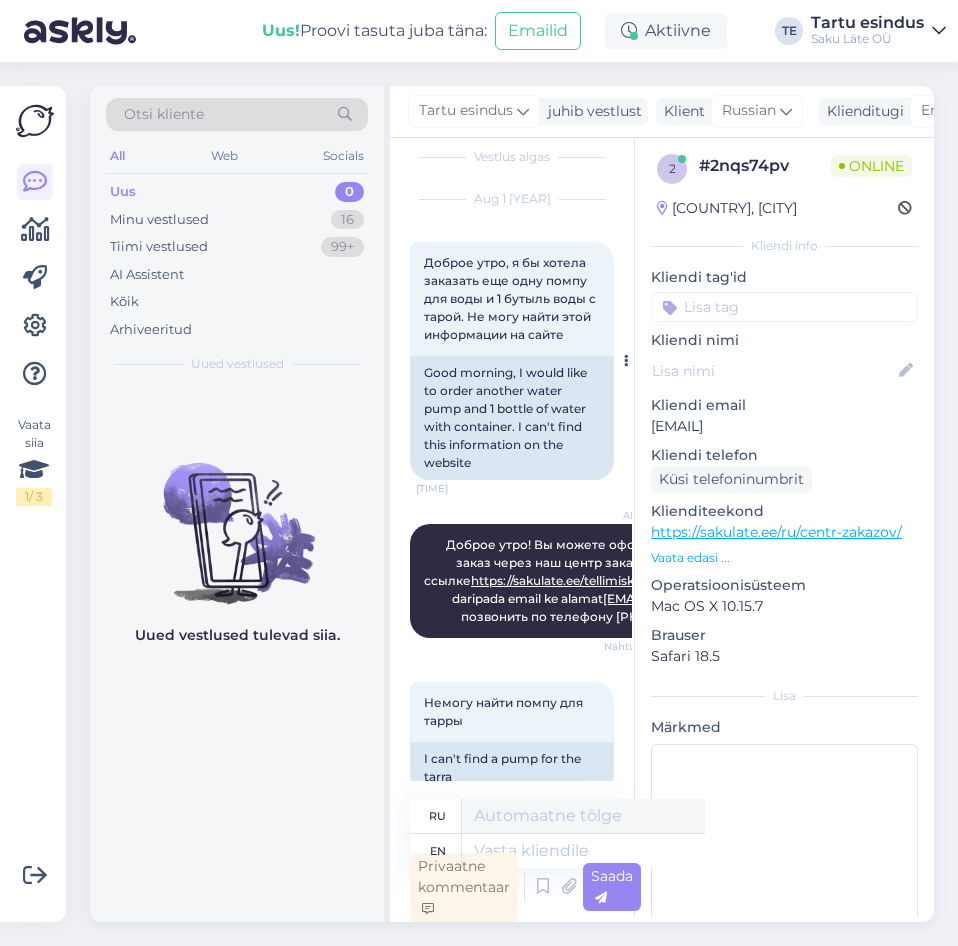 scroll, scrollTop: 0, scrollLeft: 0, axis: both 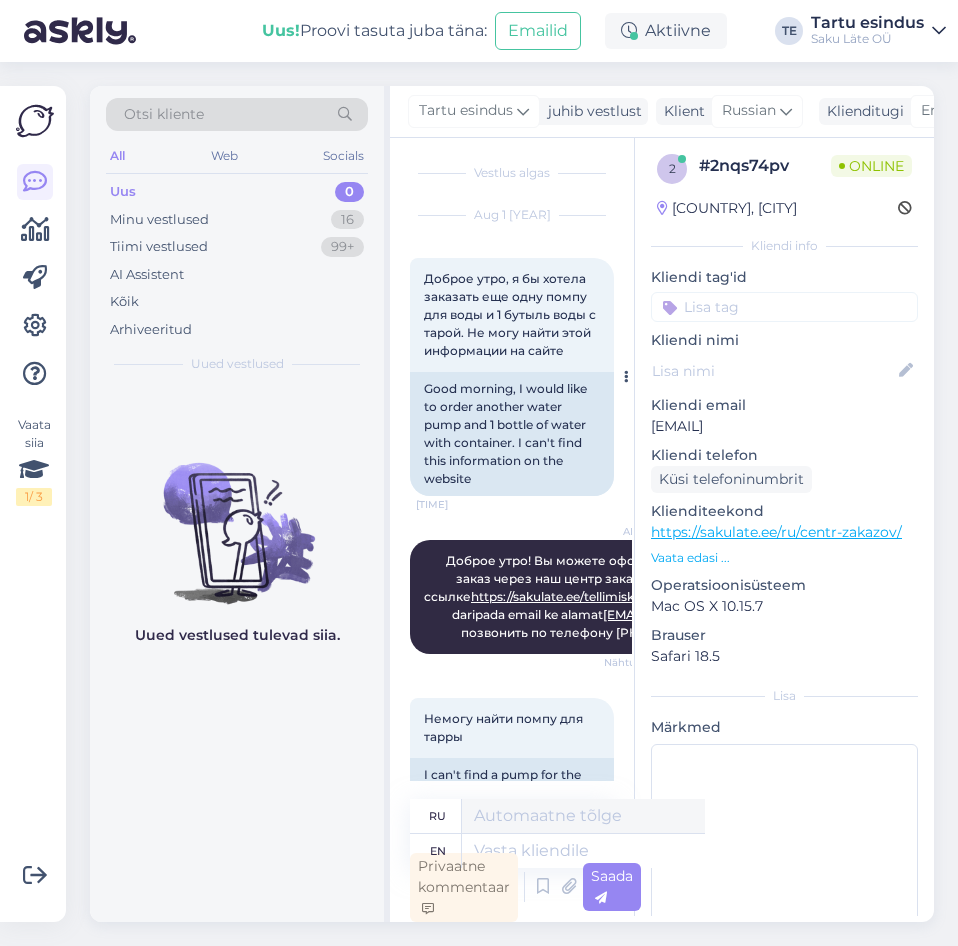 drag, startPoint x: 593, startPoint y: 354, endPoint x: 483, endPoint y: 283, distance: 130.92365 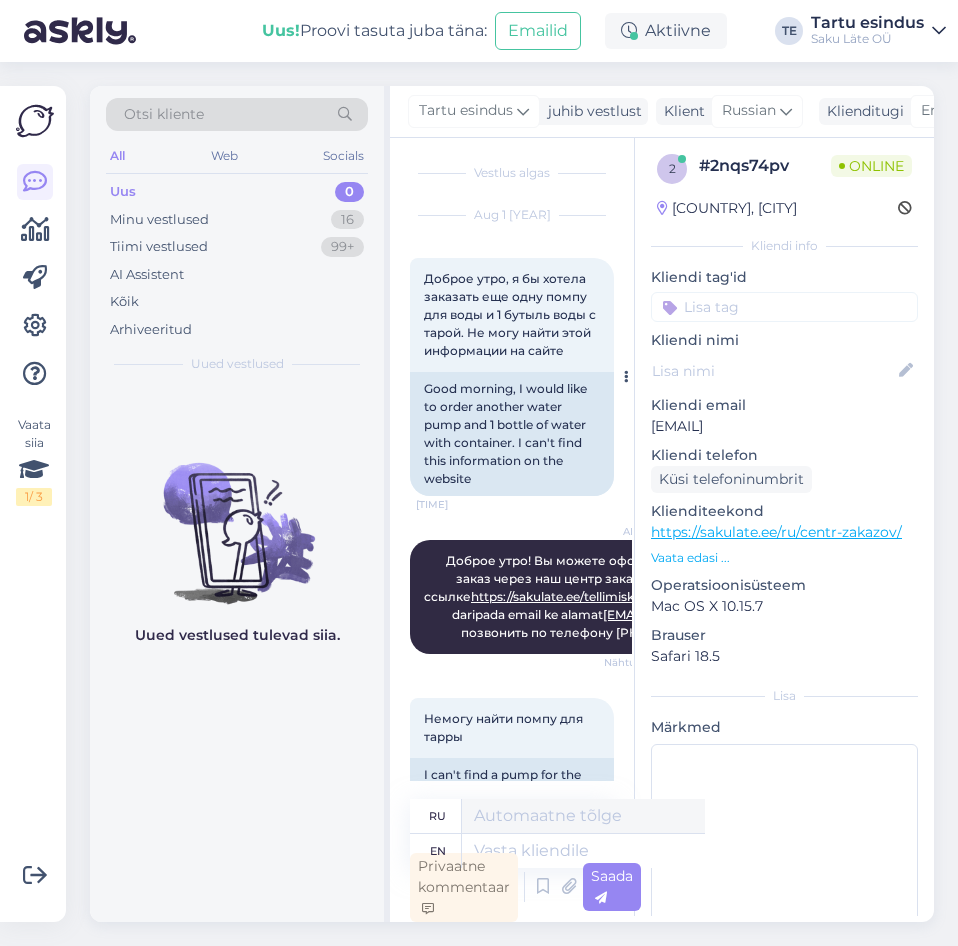 click on "Доброе утро, я бы хотела заказать еще одну помпу для воды и 1 бутыль воды с тарой. Не могу найти этой информации на сайте [TIME]" at bounding box center (512, 315) 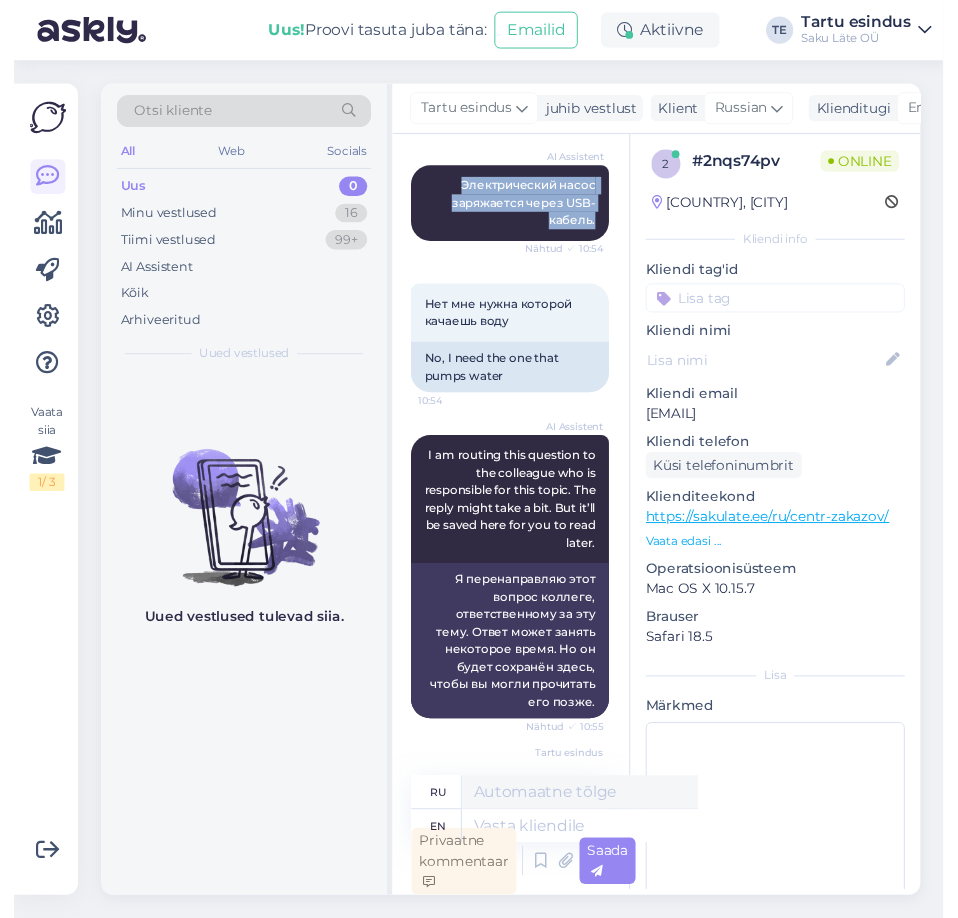 scroll, scrollTop: 965, scrollLeft: 0, axis: vertical 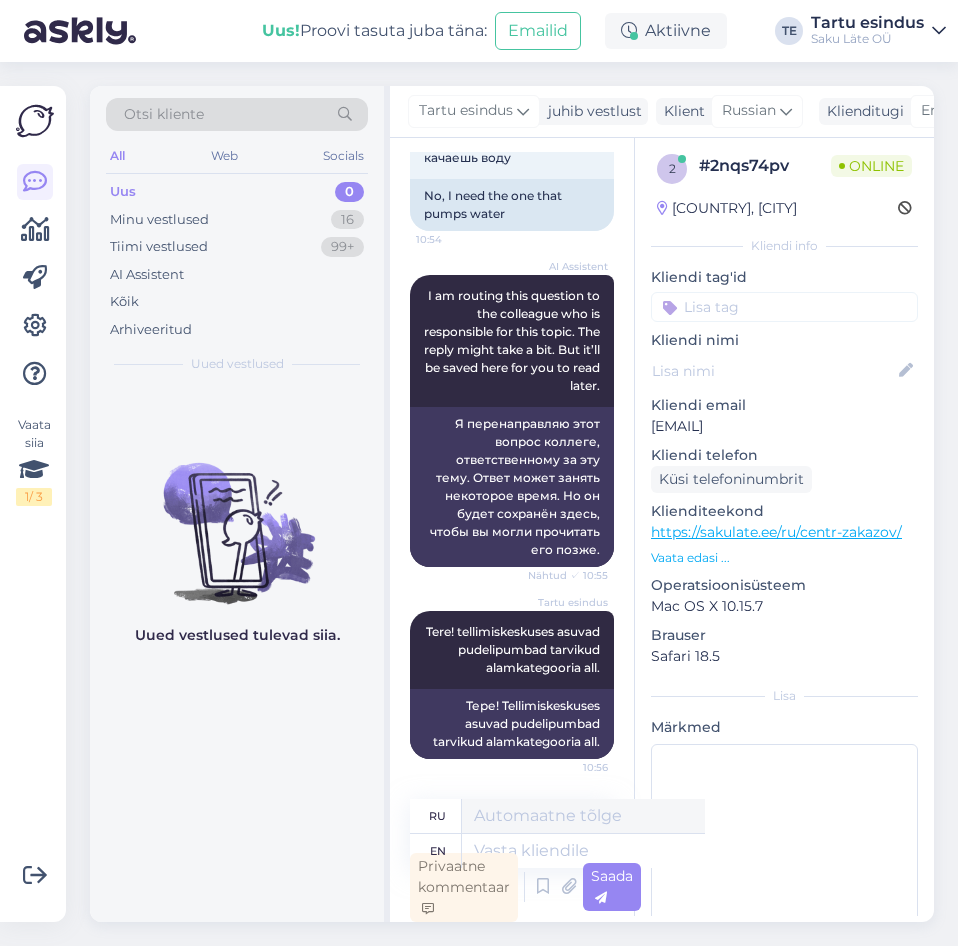 click on "Tartu esindus Tere! tellimiskeskuses asuvad pudelipumbad tarvikud alamkategooria all. [TIME]" at bounding box center (512, 650) 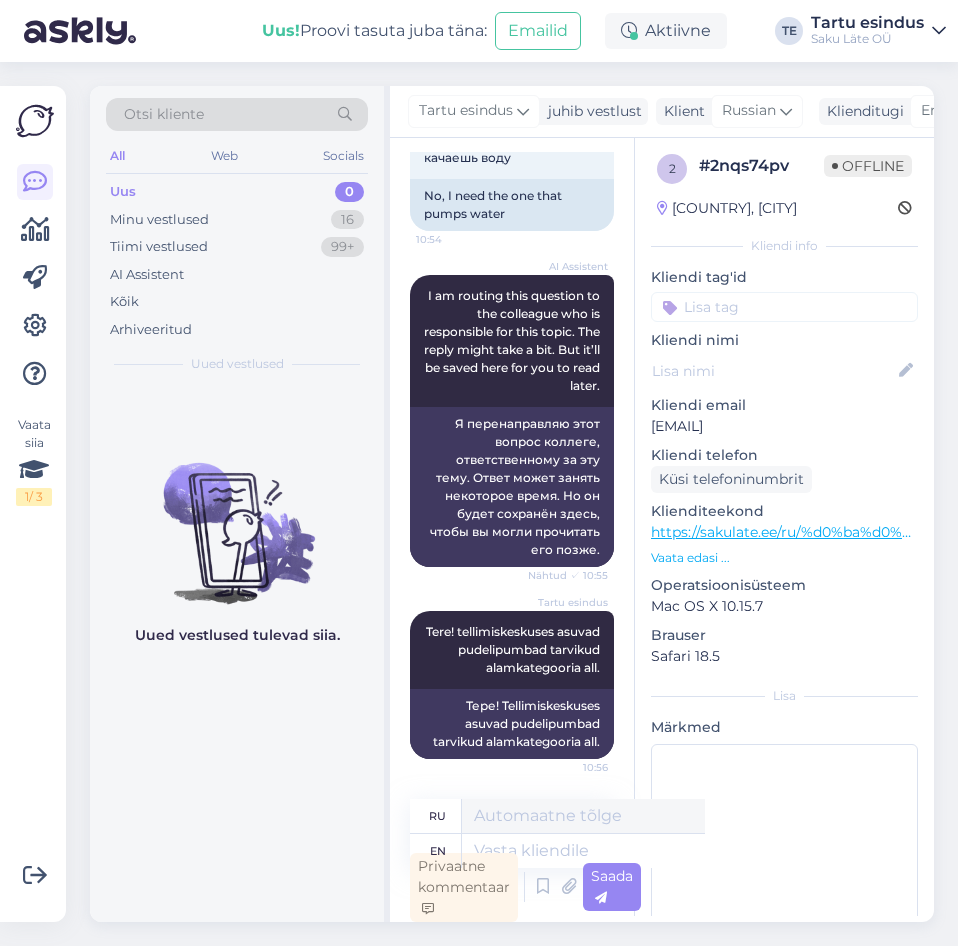 click at bounding box center [784, 371] 